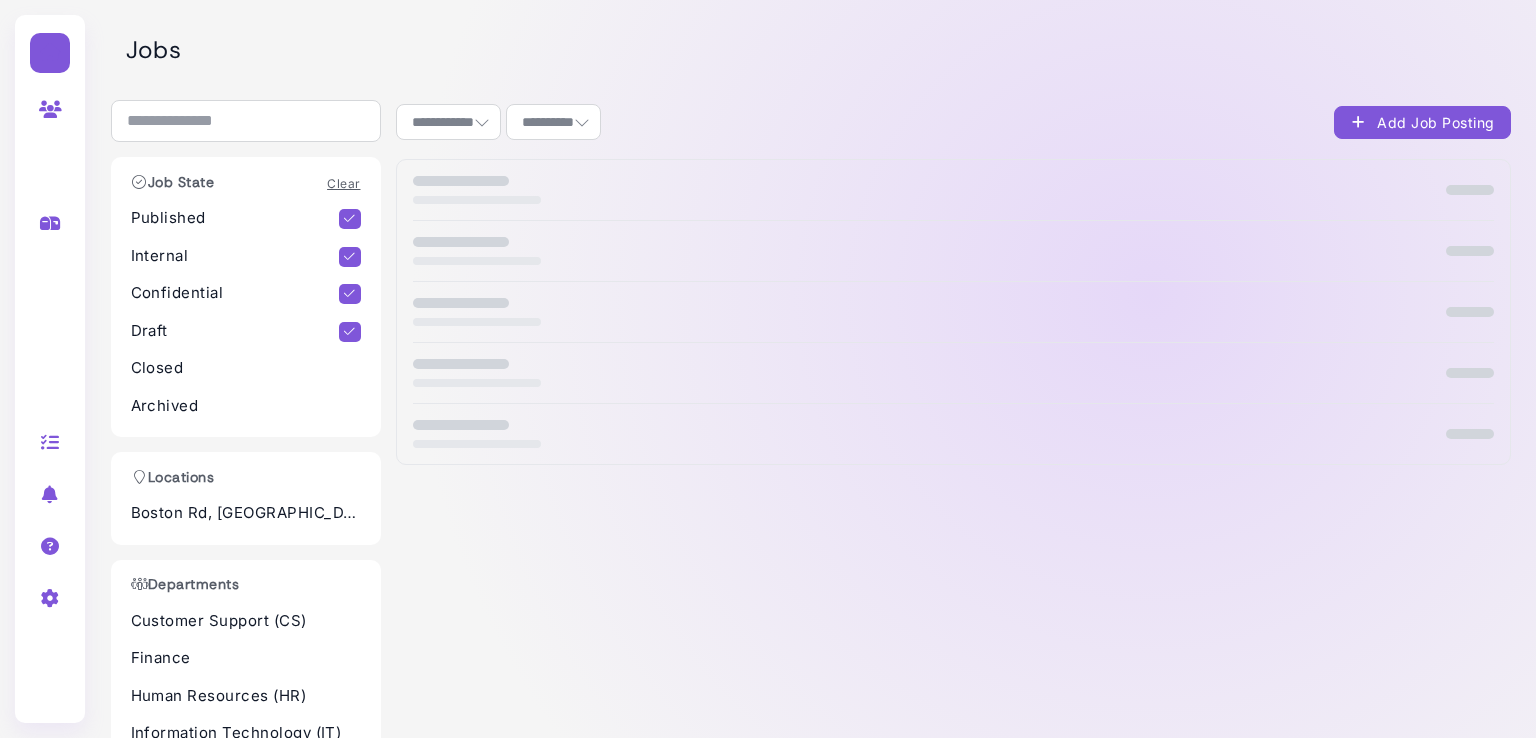 select on "**********" 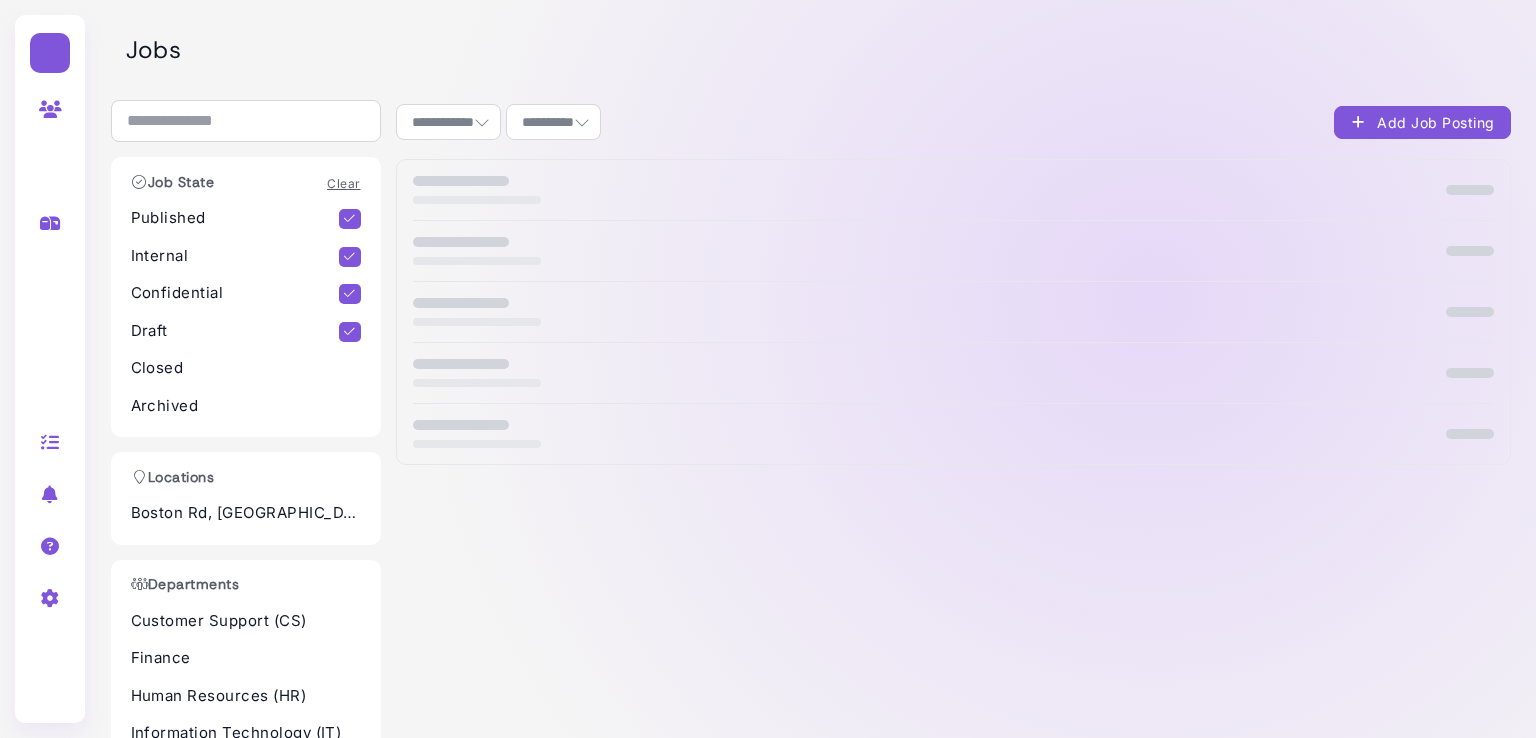 scroll, scrollTop: 0, scrollLeft: 0, axis: both 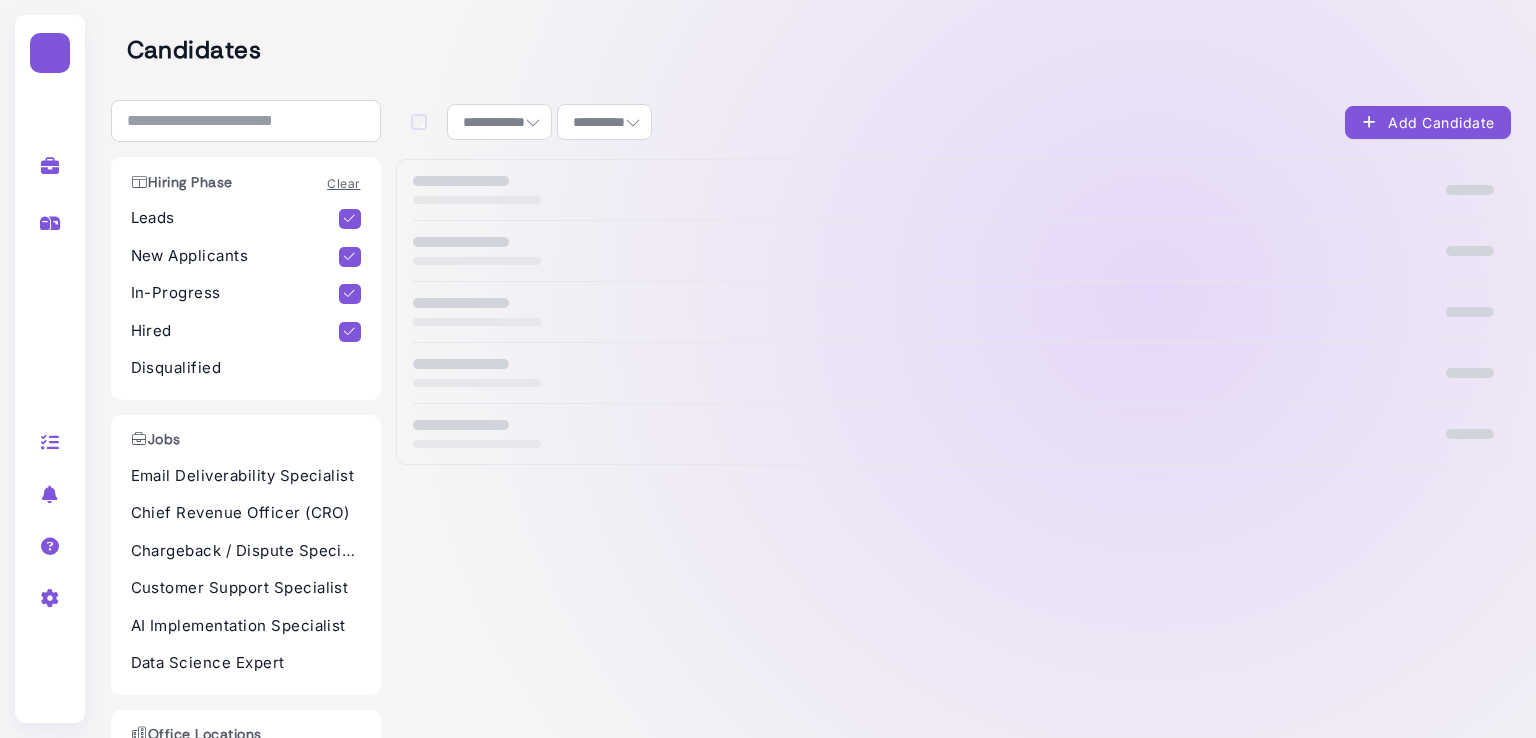 select on "**********" 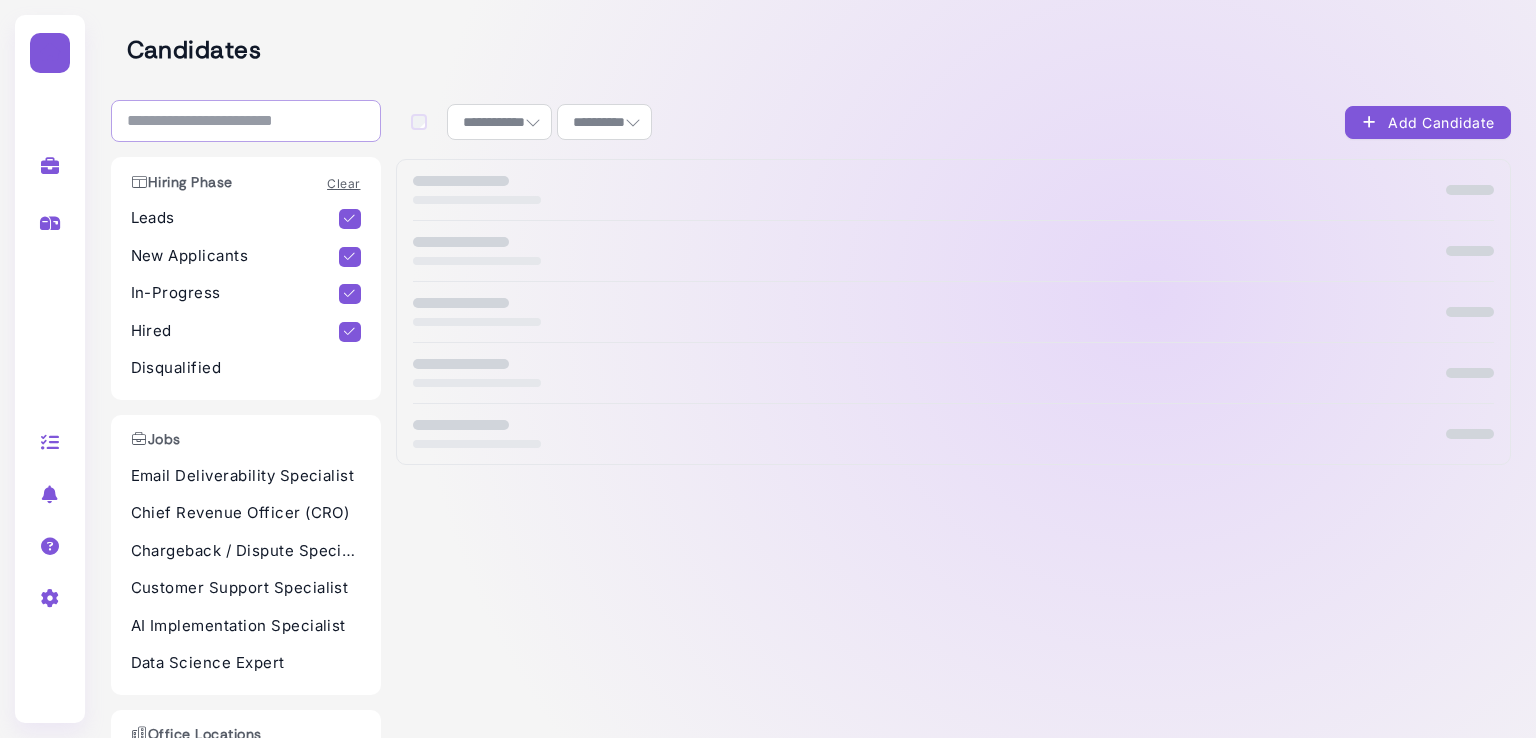 scroll, scrollTop: 0, scrollLeft: 0, axis: both 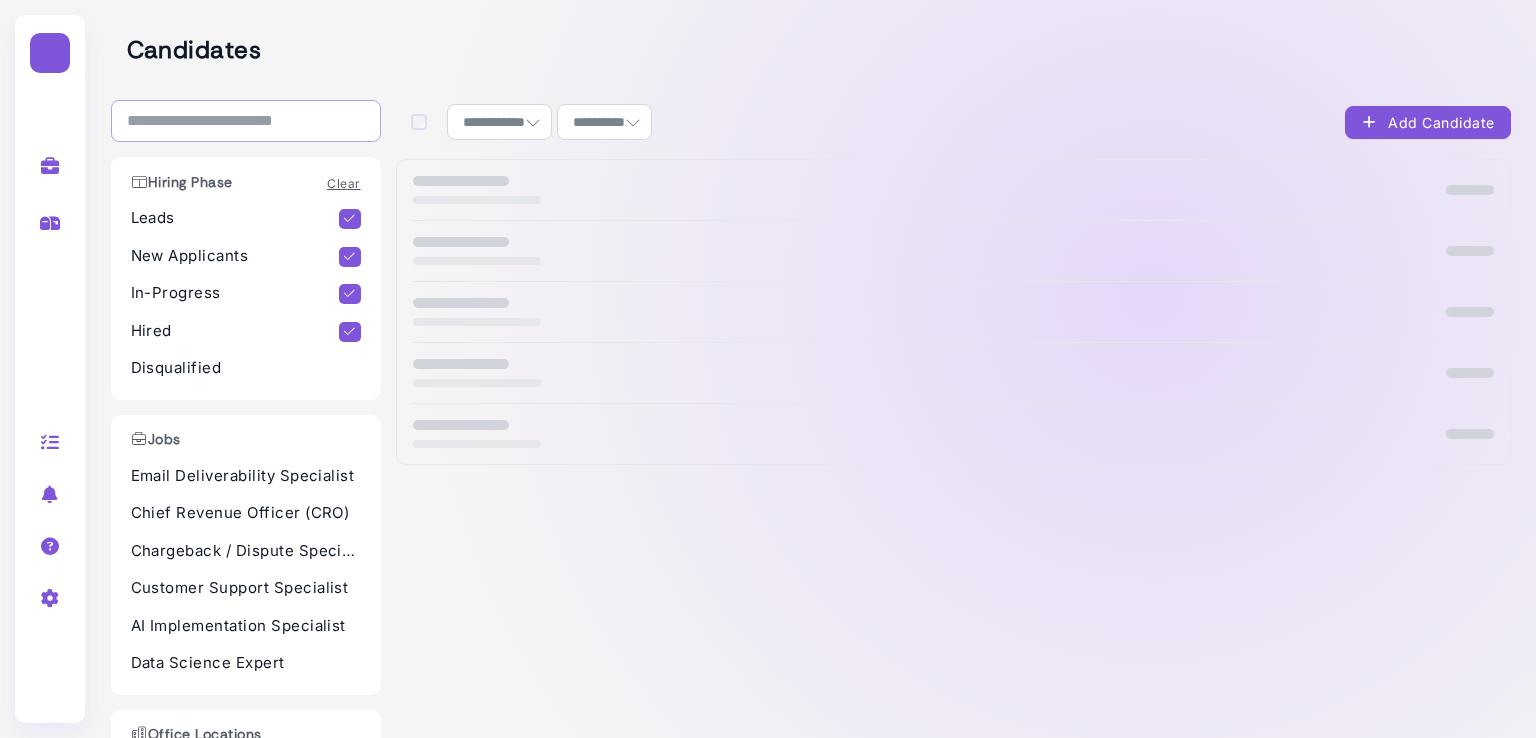 click at bounding box center [246, 121] 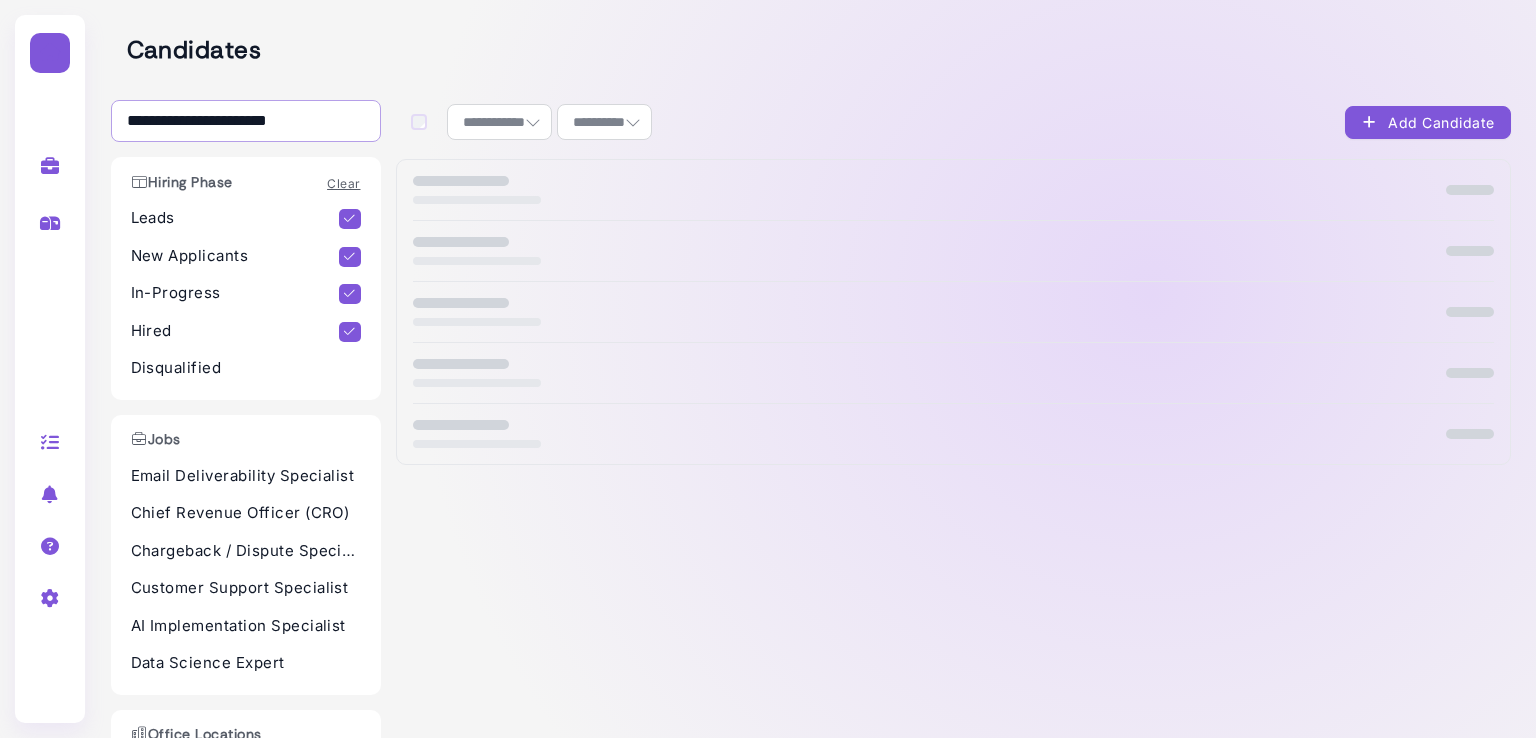 select on "**********" 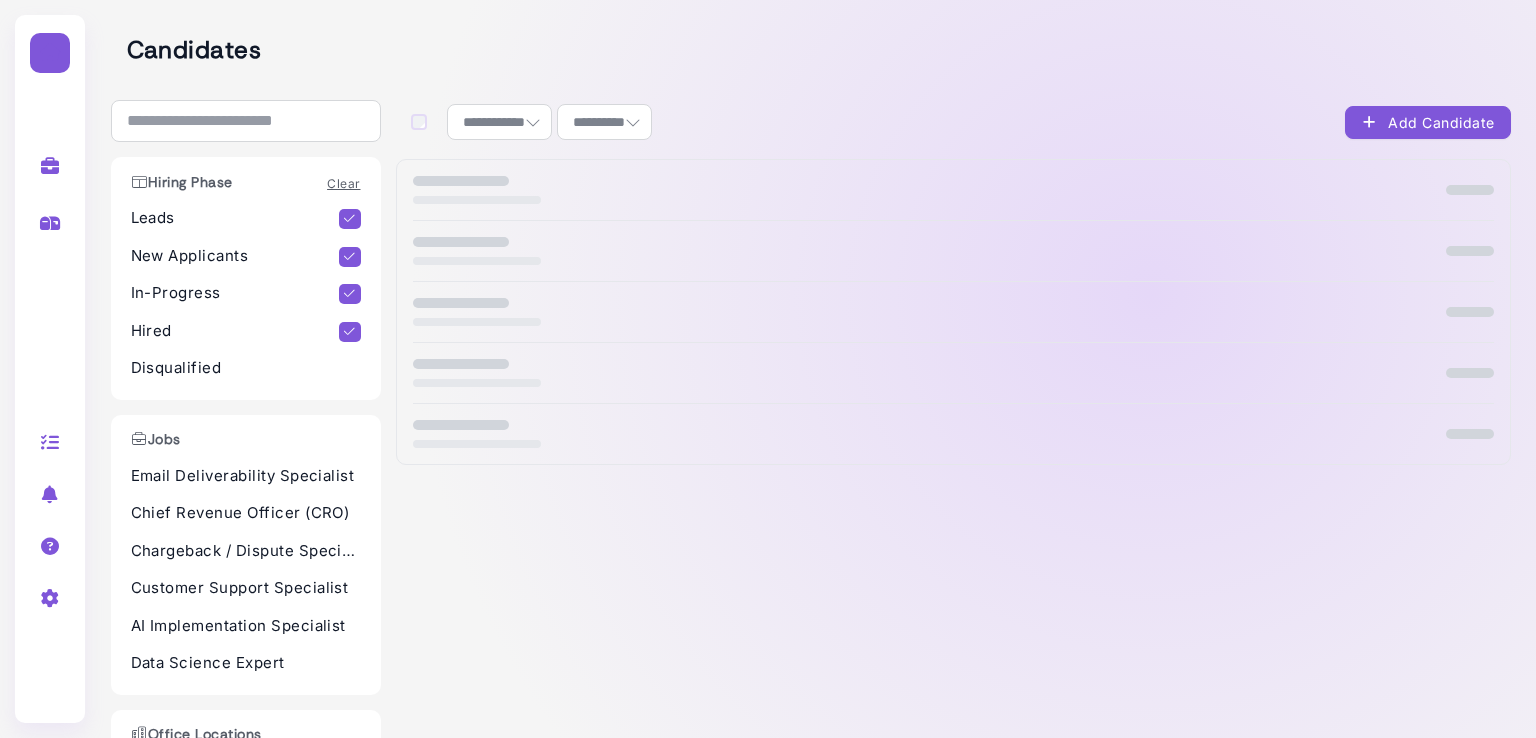 select on "**********" 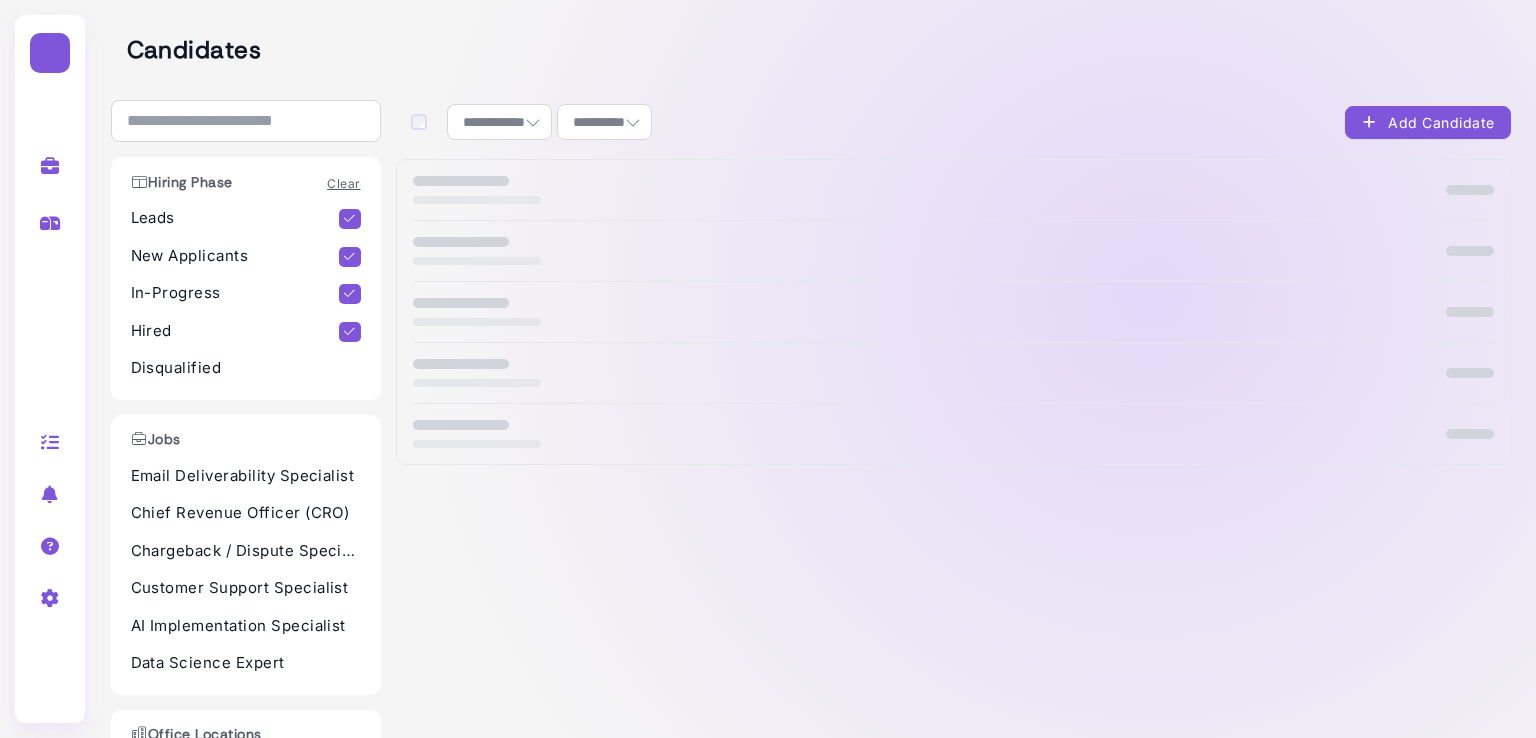 select on "**" 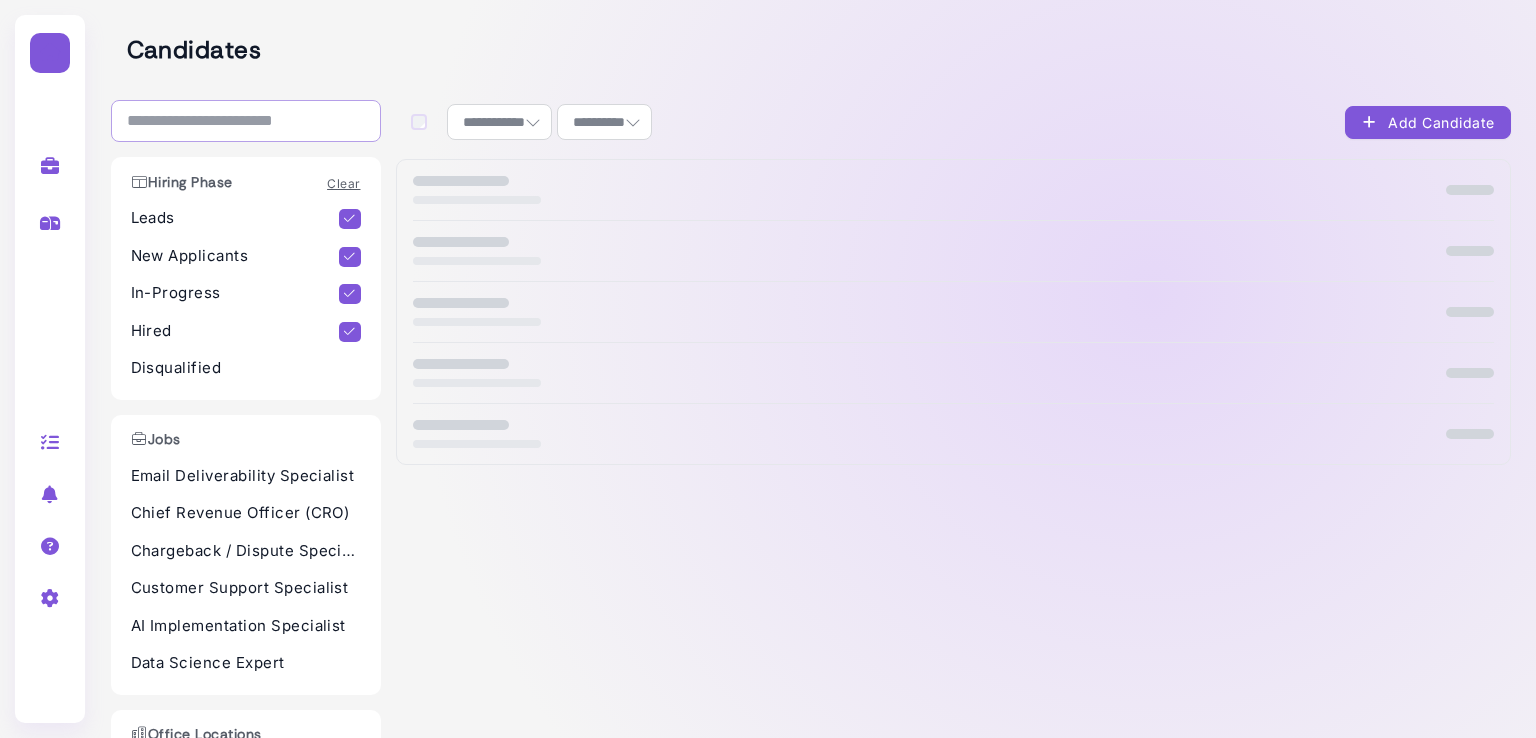 select on "**********" 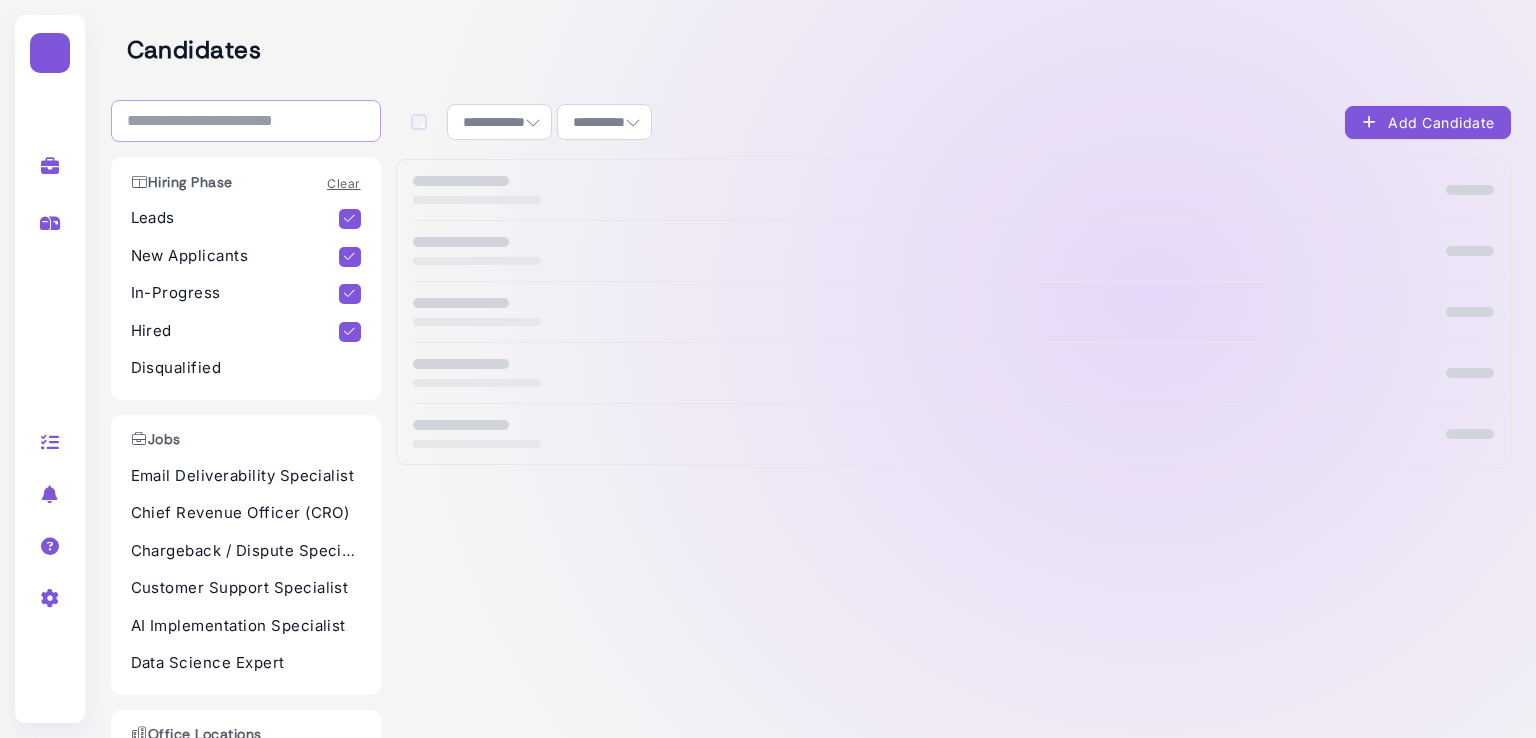 click at bounding box center [246, 121] 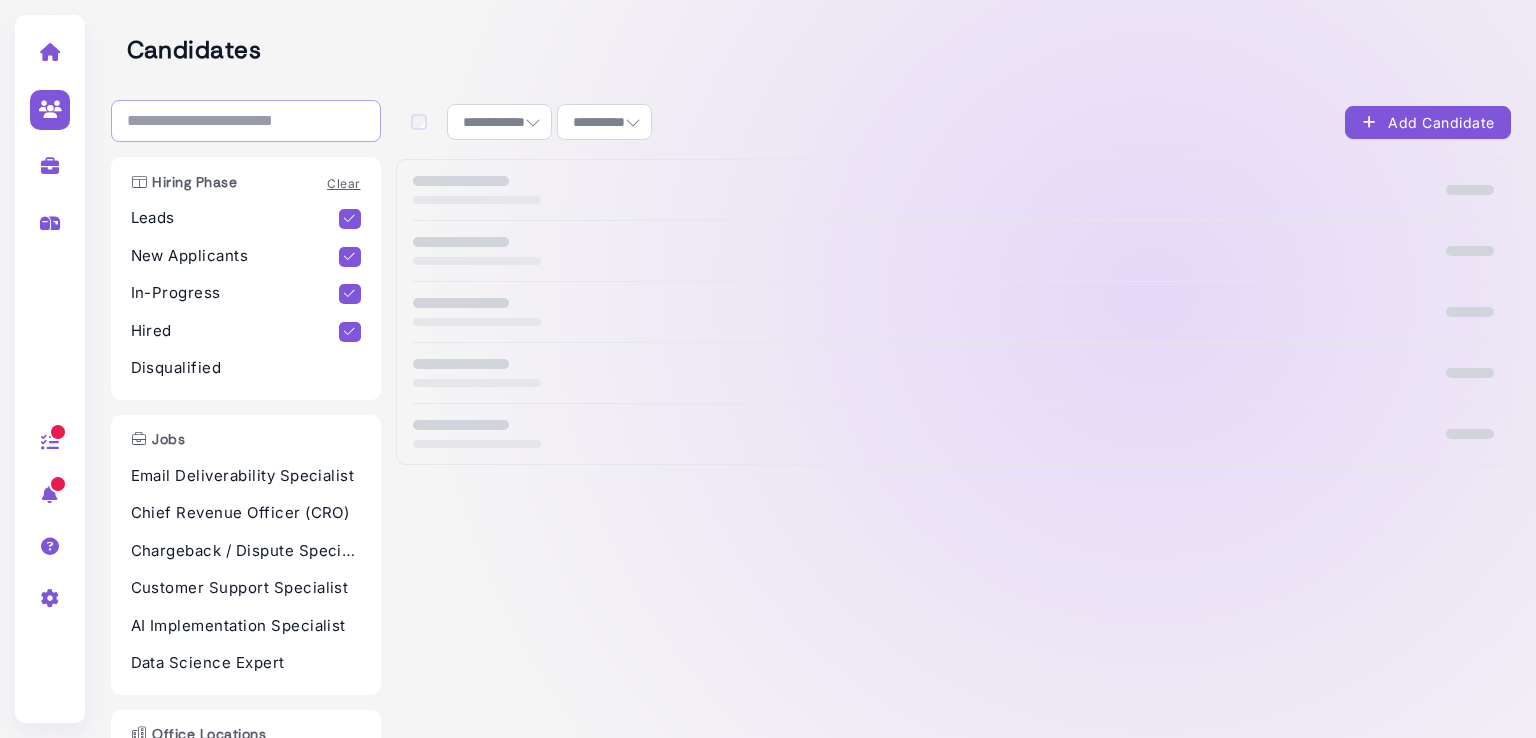 paste on "**********" 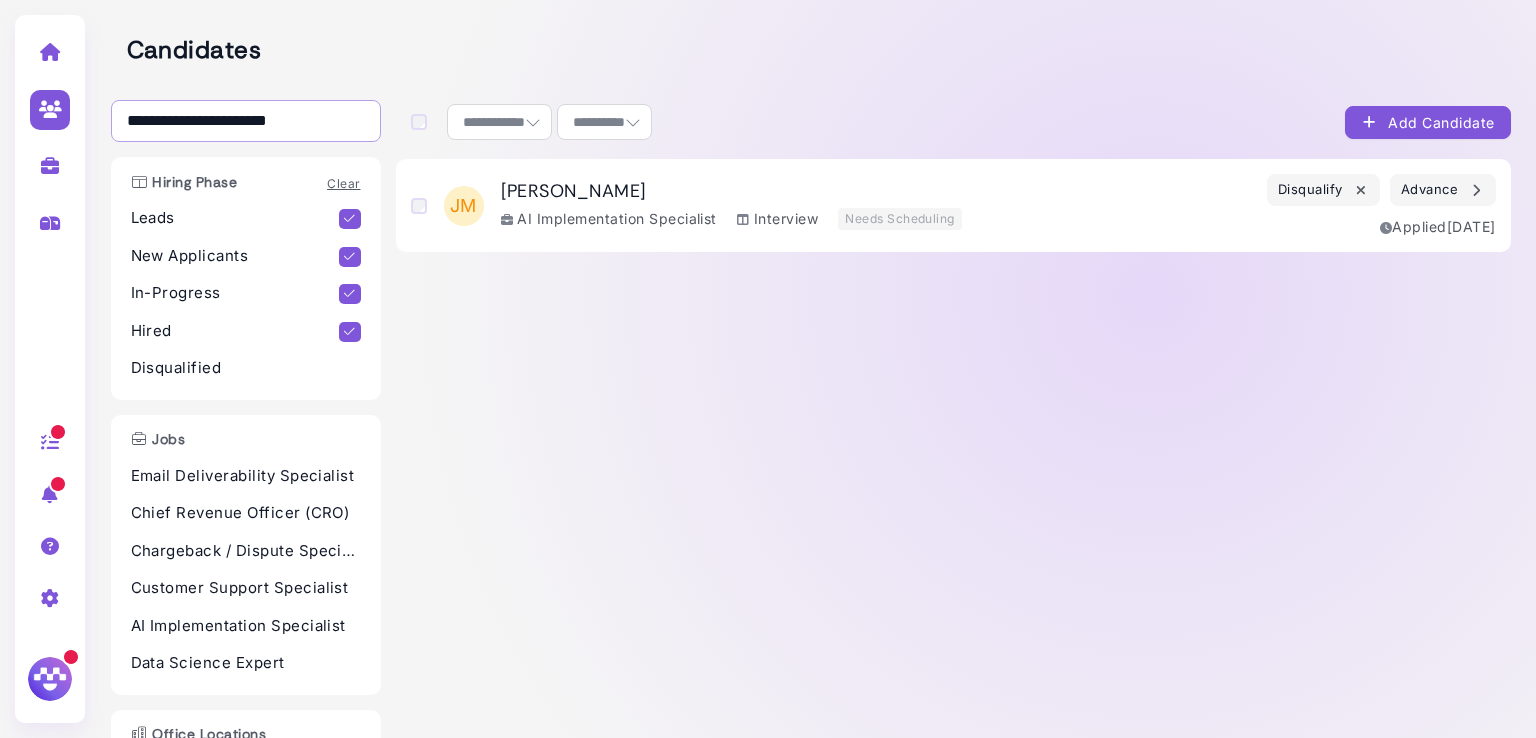 type on "**********" 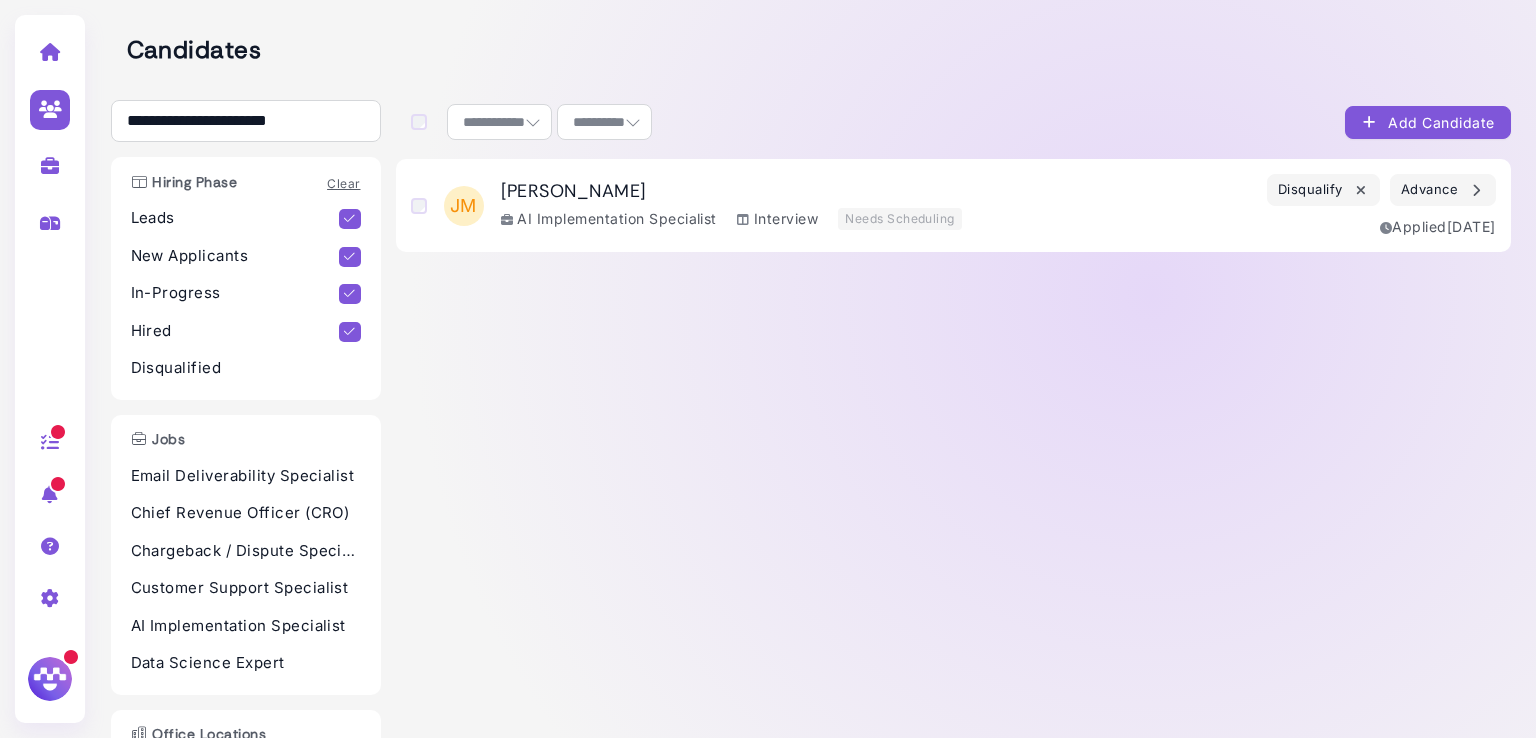 click on "[PERSON_NAME]" at bounding box center [731, 192] 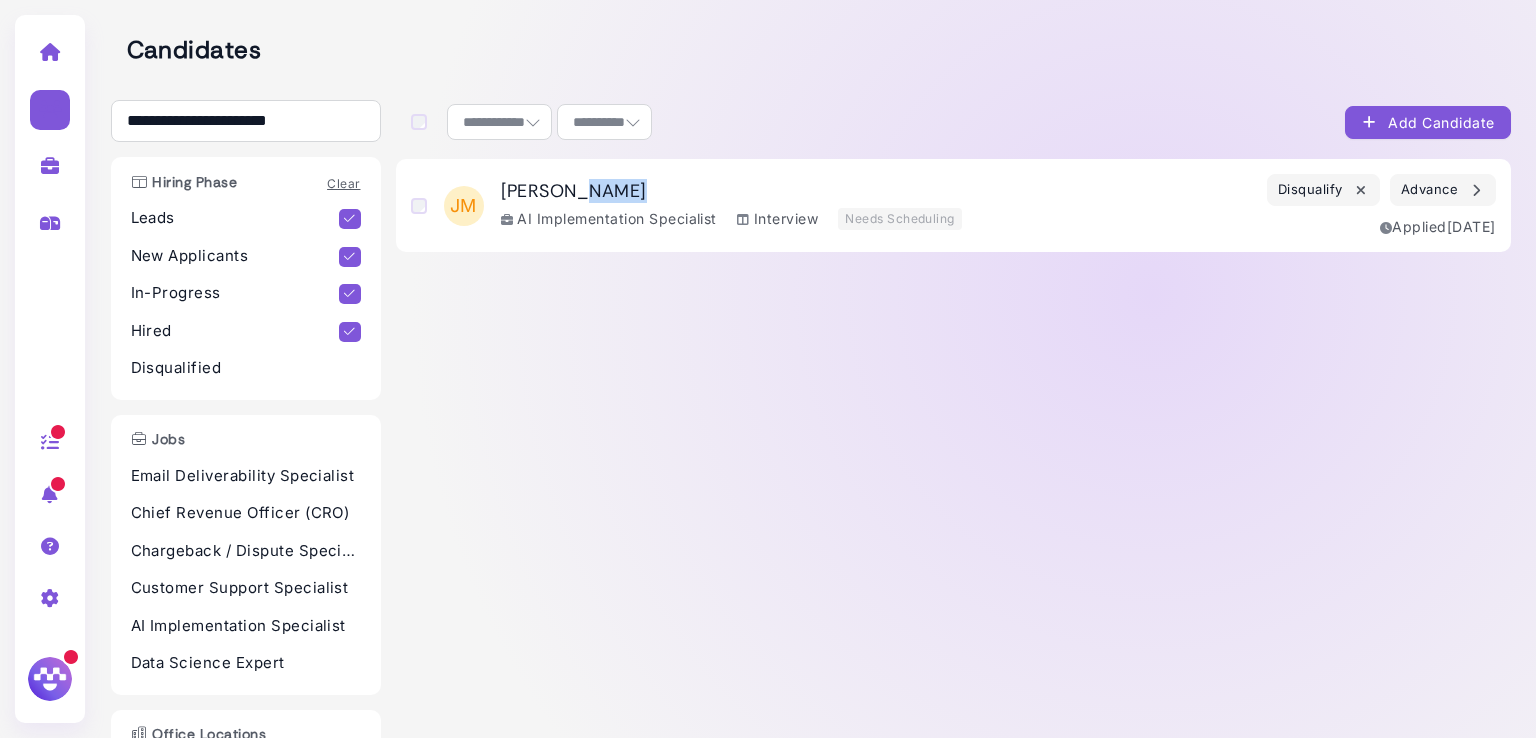 click on "[PERSON_NAME]" at bounding box center (731, 192) 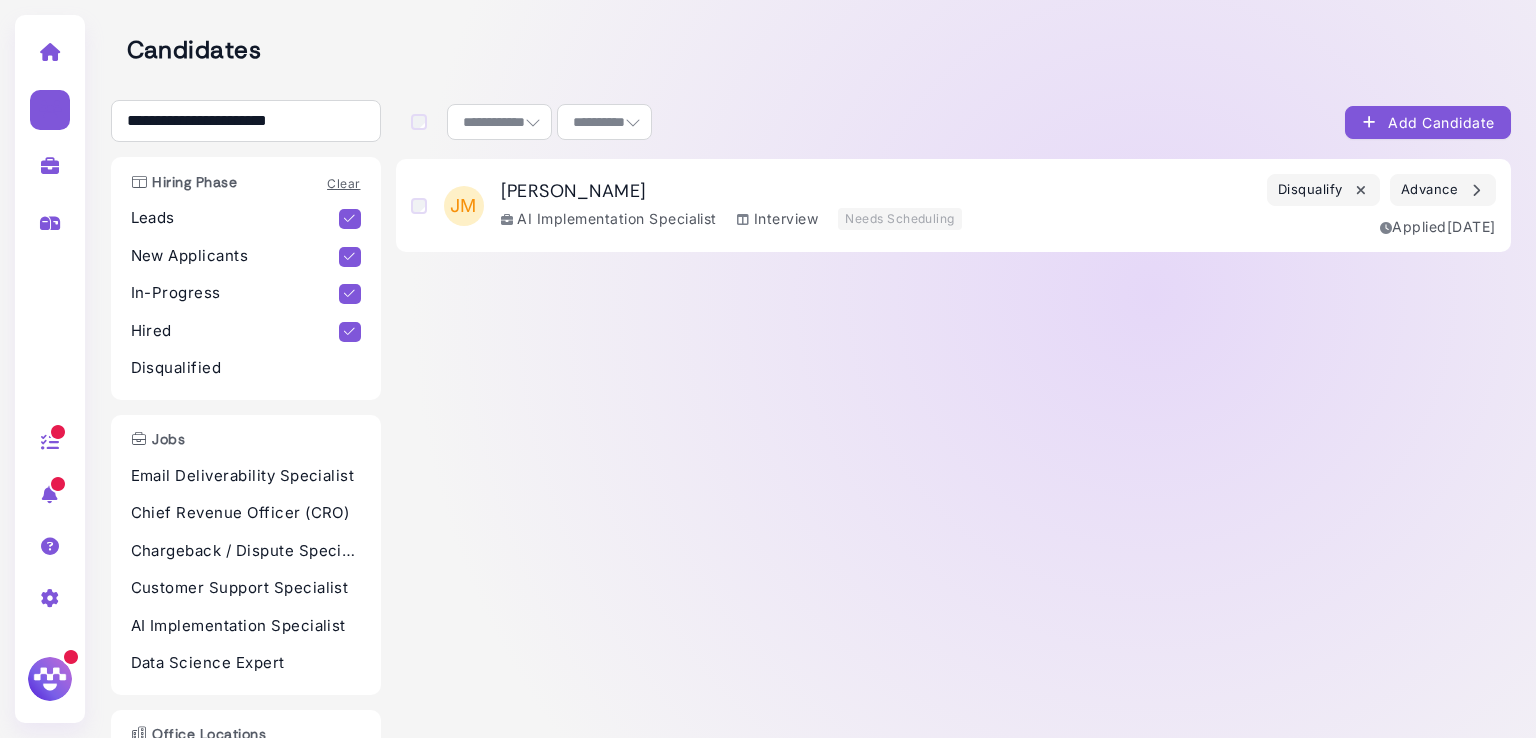 click on "[PERSON_NAME]" at bounding box center [731, 192] 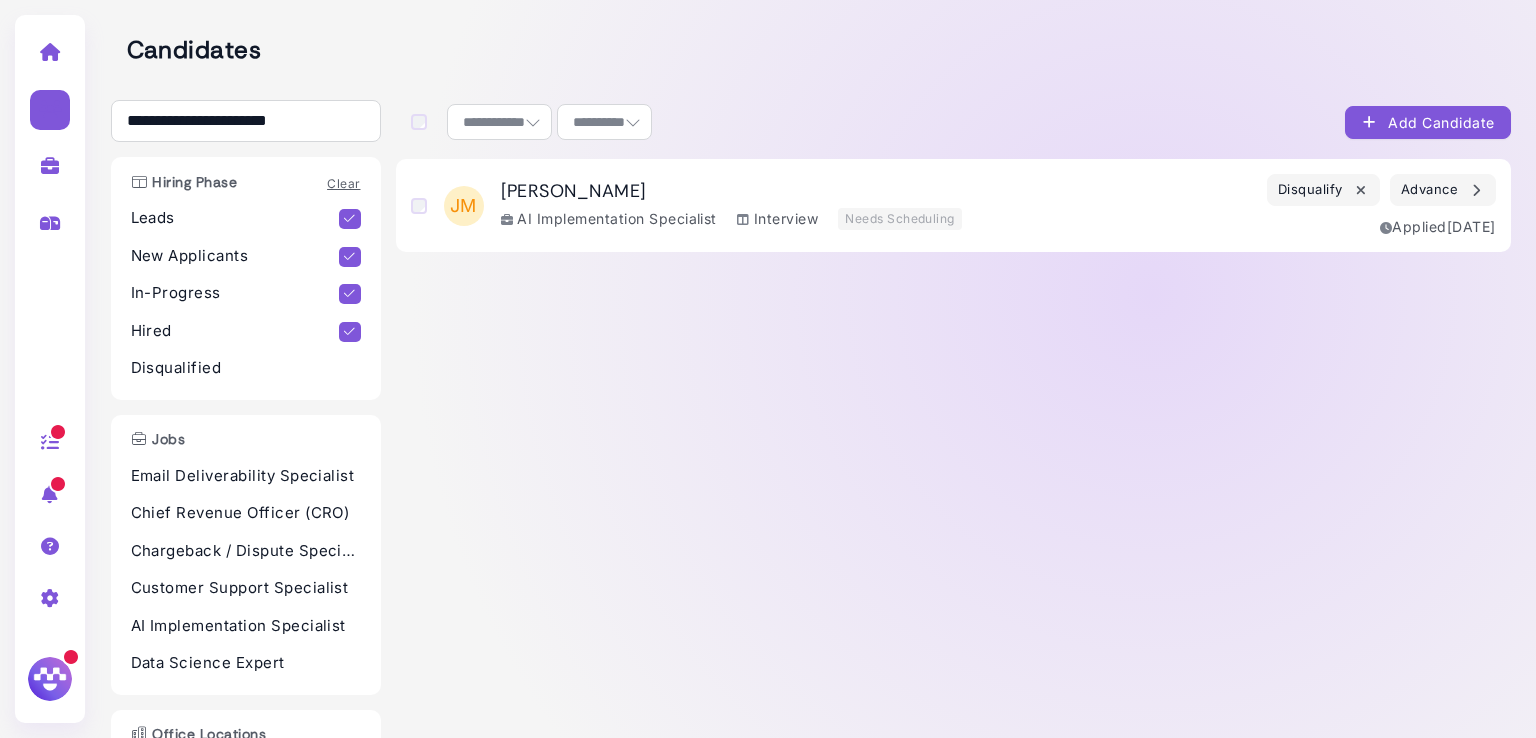 click on "[PERSON_NAME]" at bounding box center [731, 192] 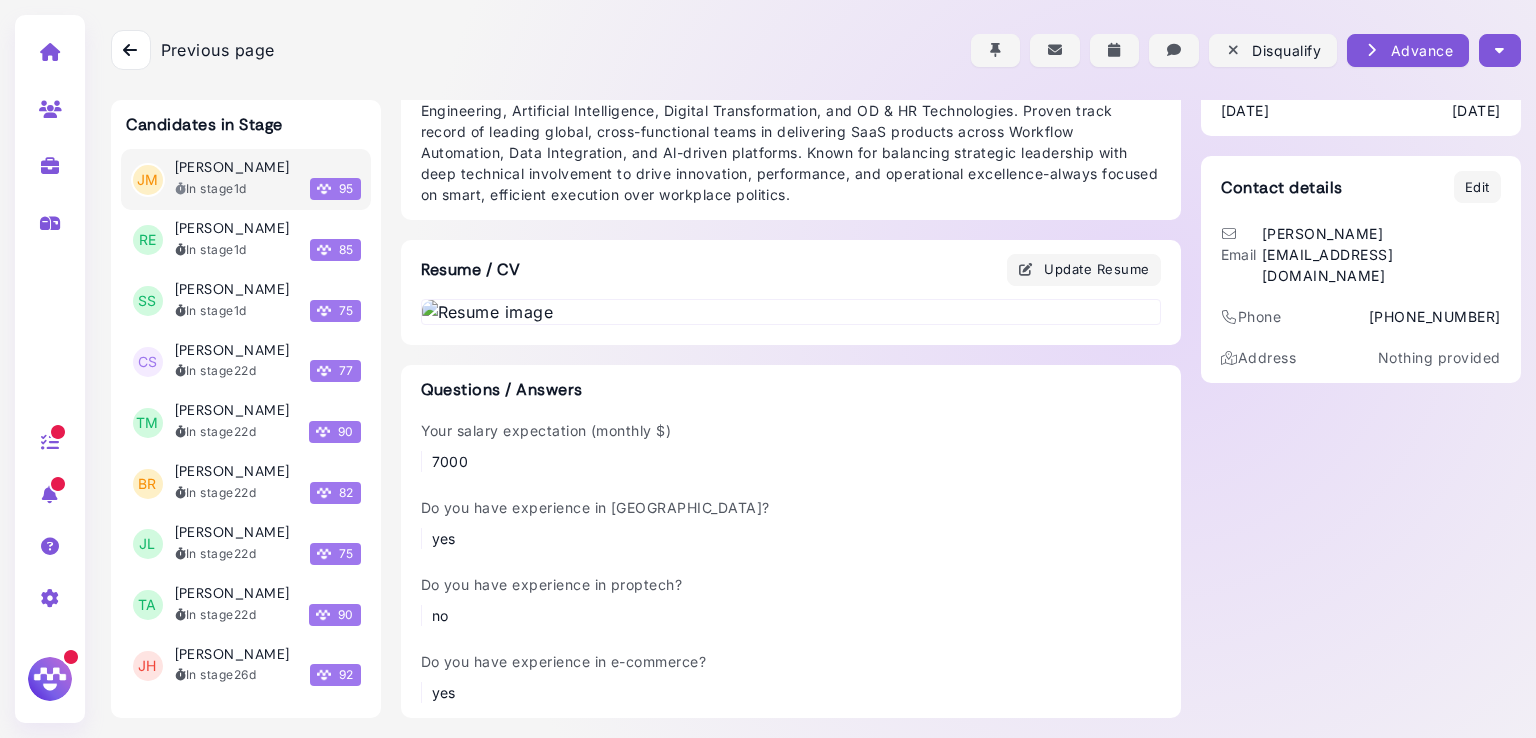 scroll, scrollTop: 748, scrollLeft: 0, axis: vertical 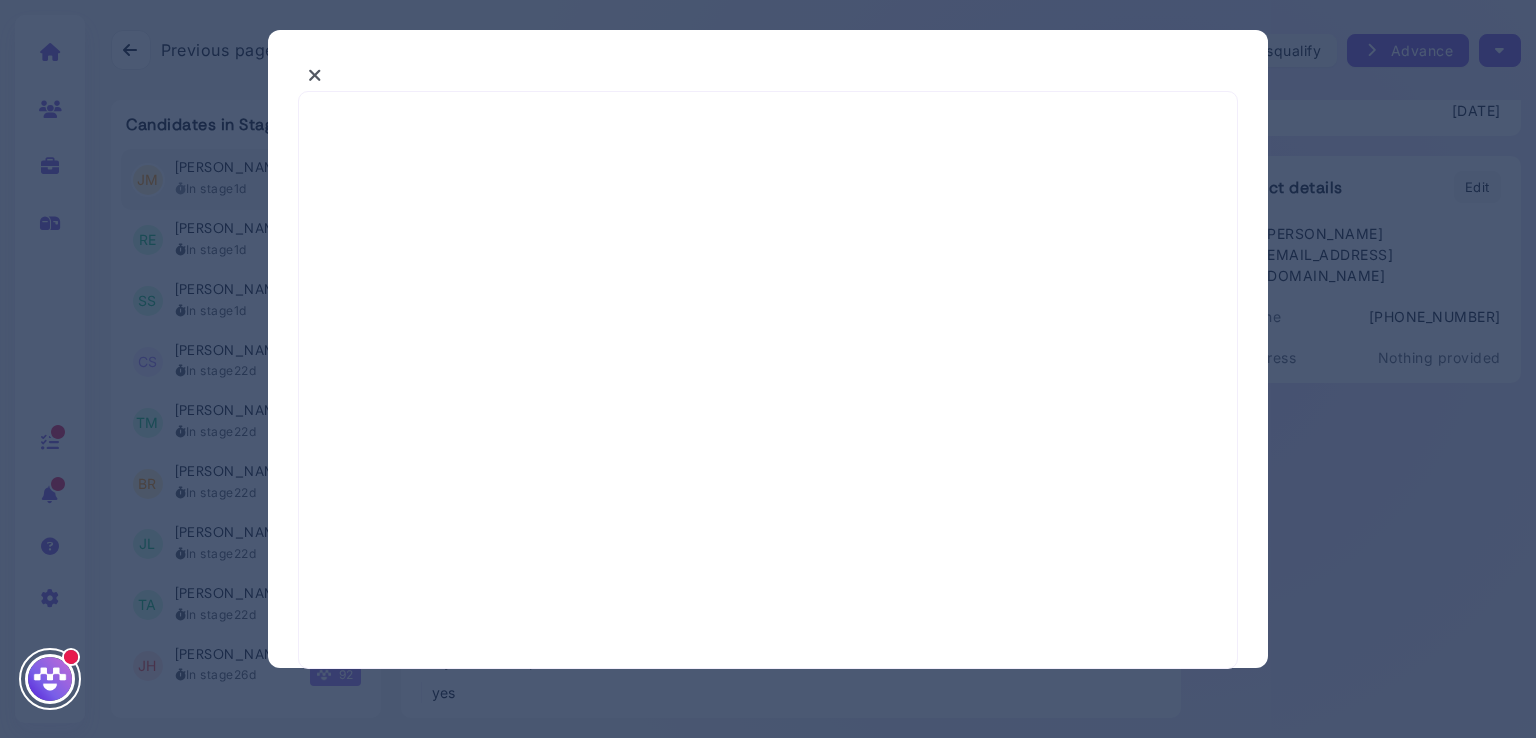 select on "*" 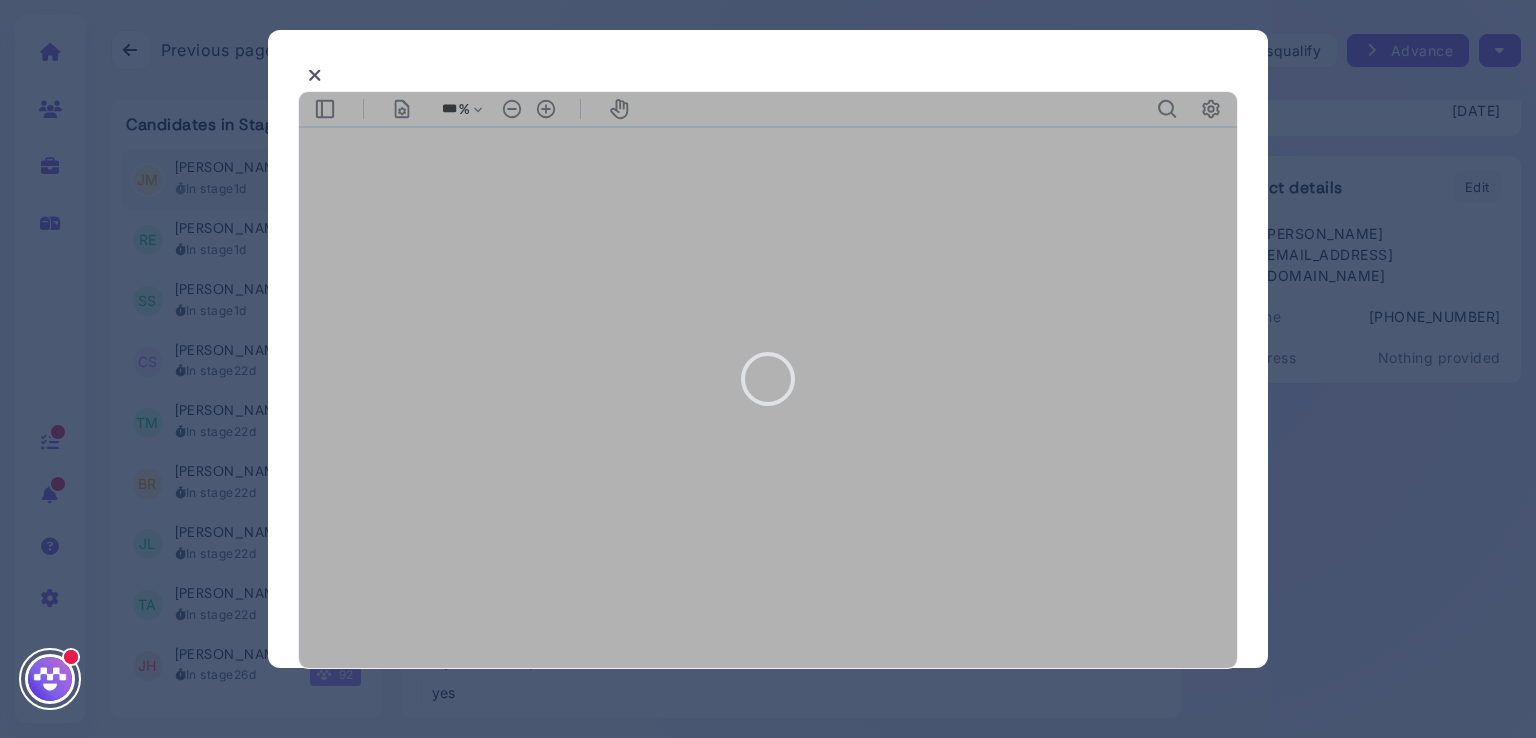 type on "***" 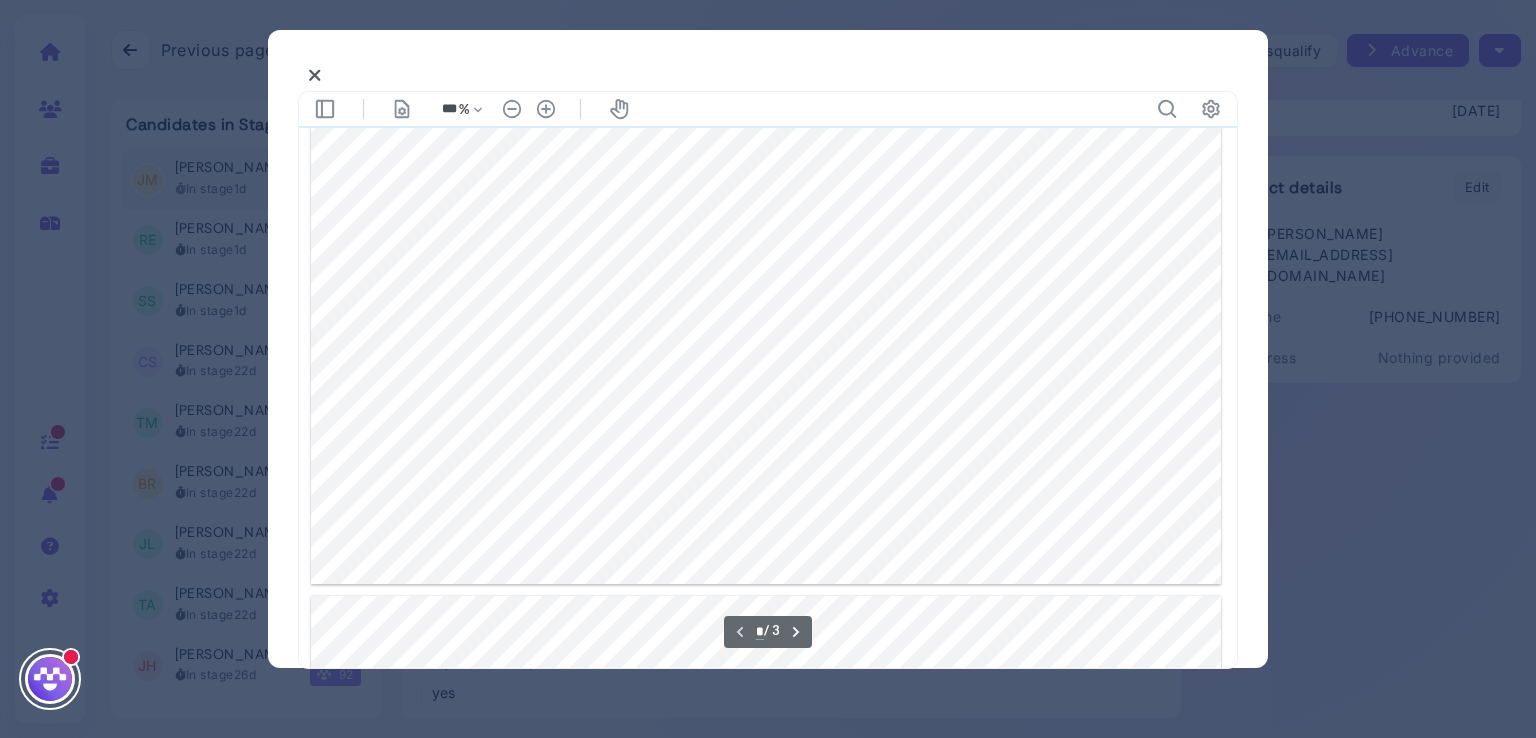 scroll, scrollTop: 728, scrollLeft: 0, axis: vertical 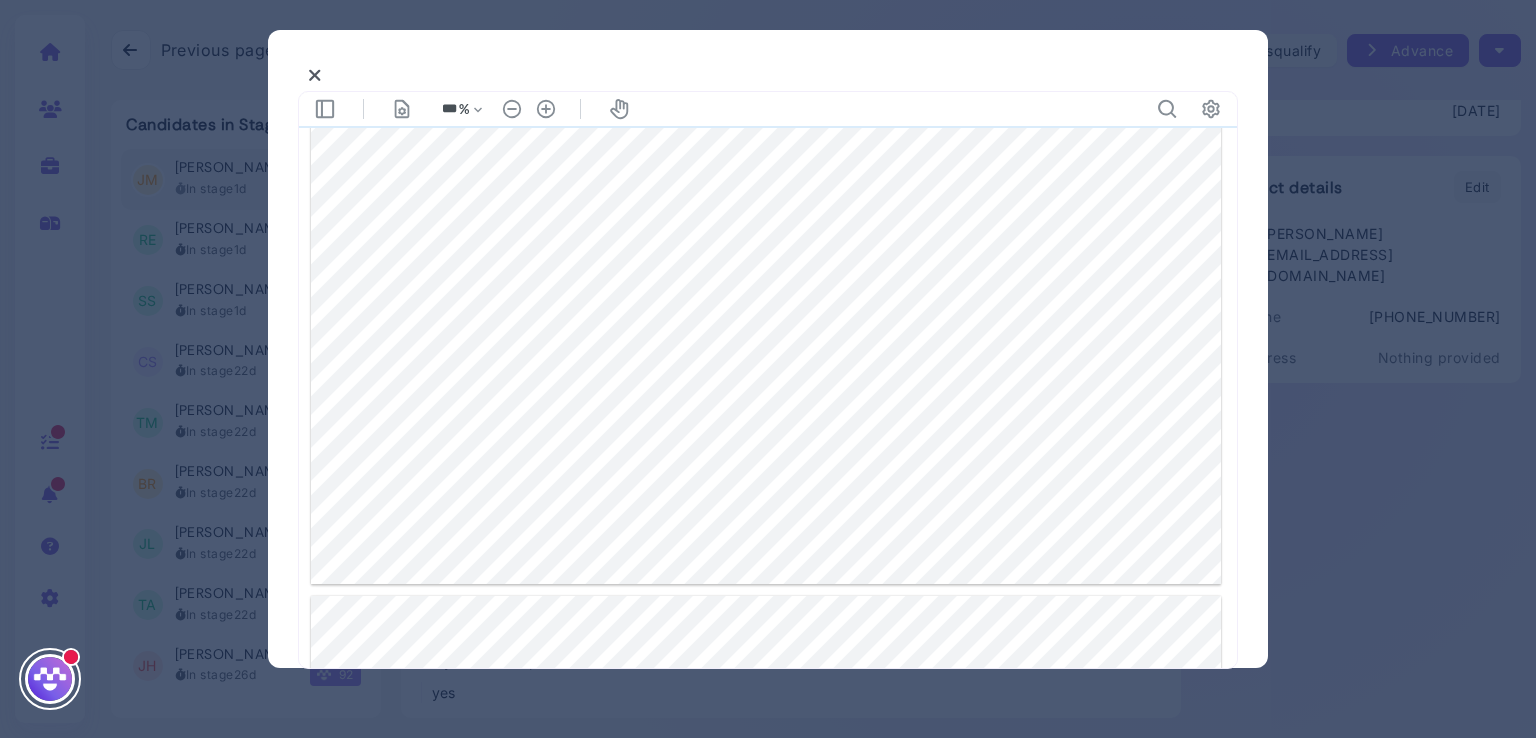type on "*" 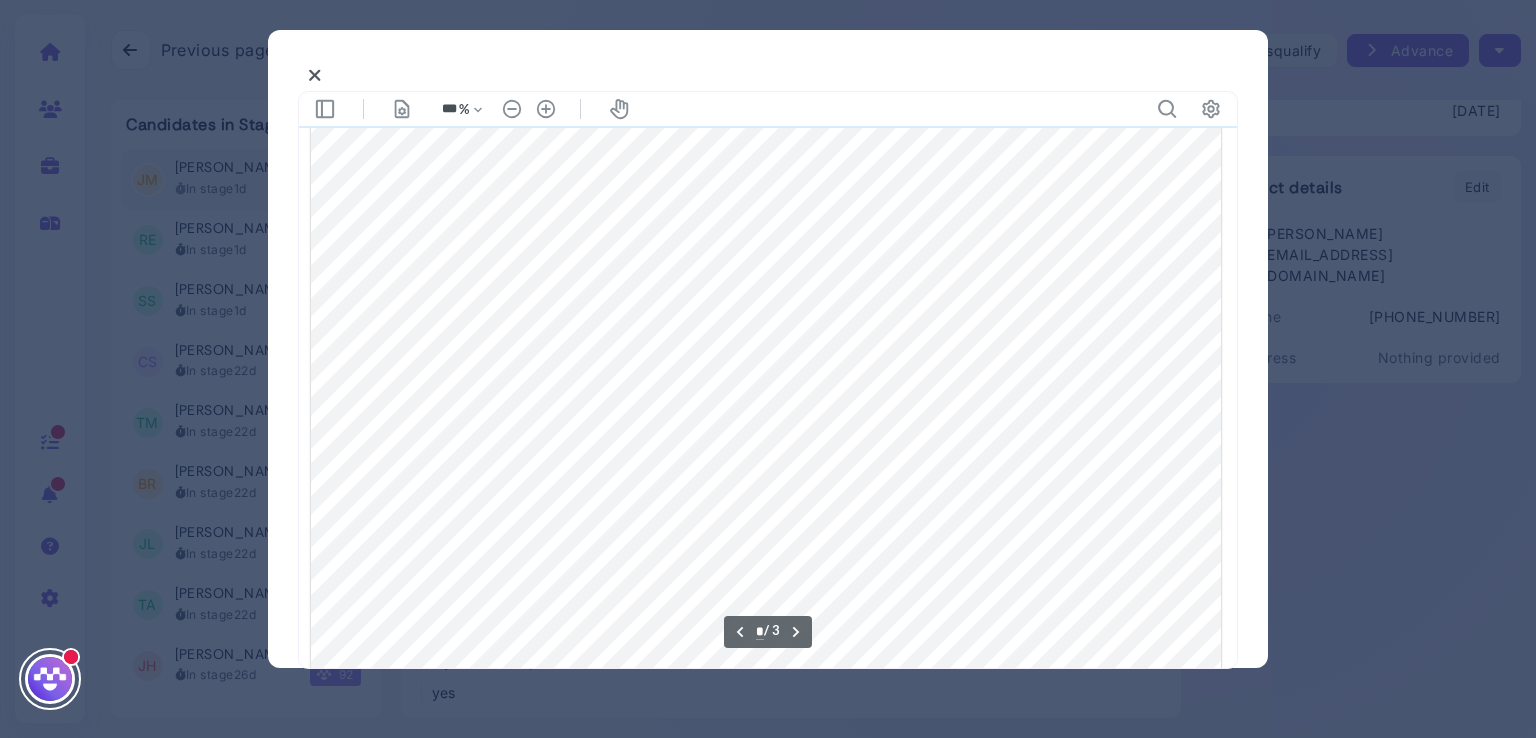 scroll, scrollTop: 1487, scrollLeft: 0, axis: vertical 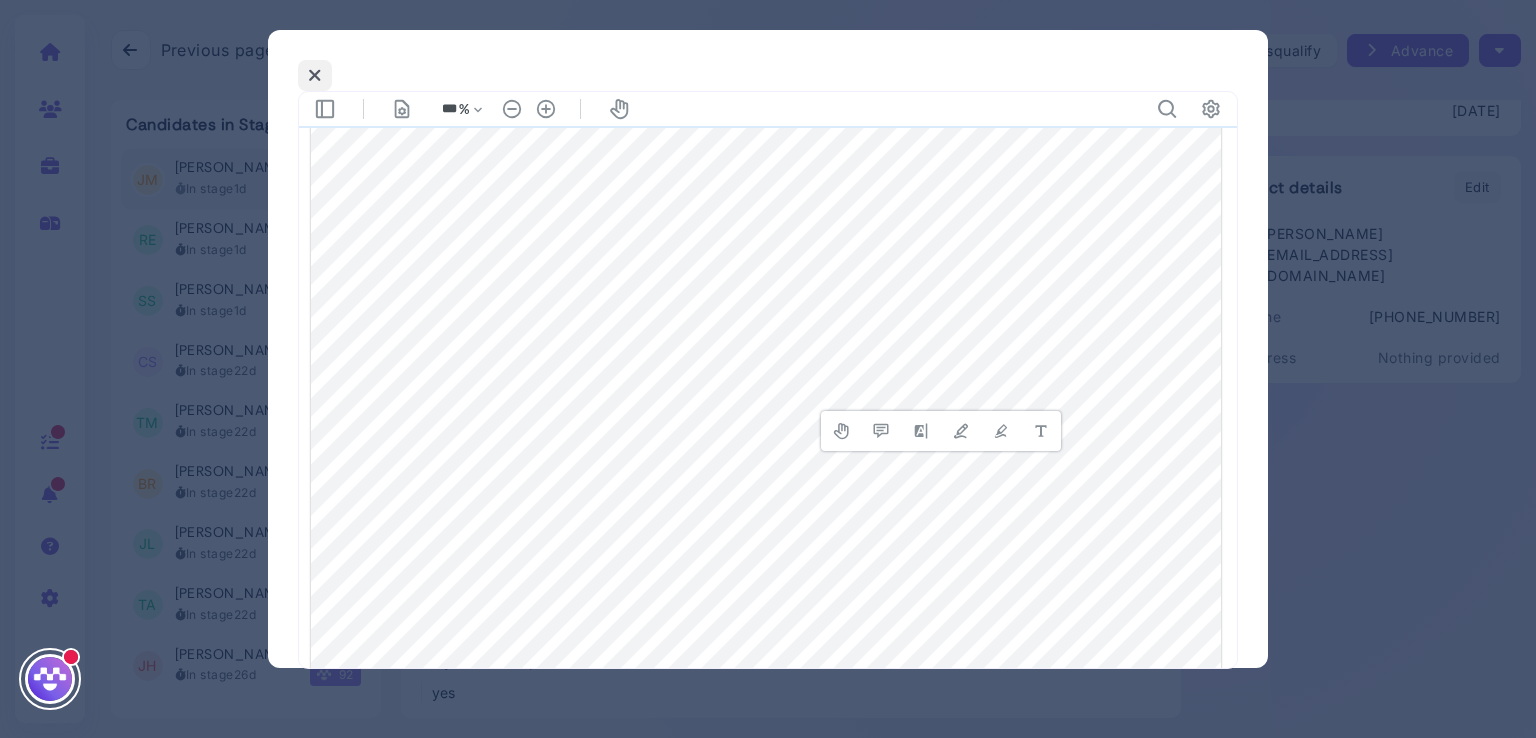 click at bounding box center (315, 75) 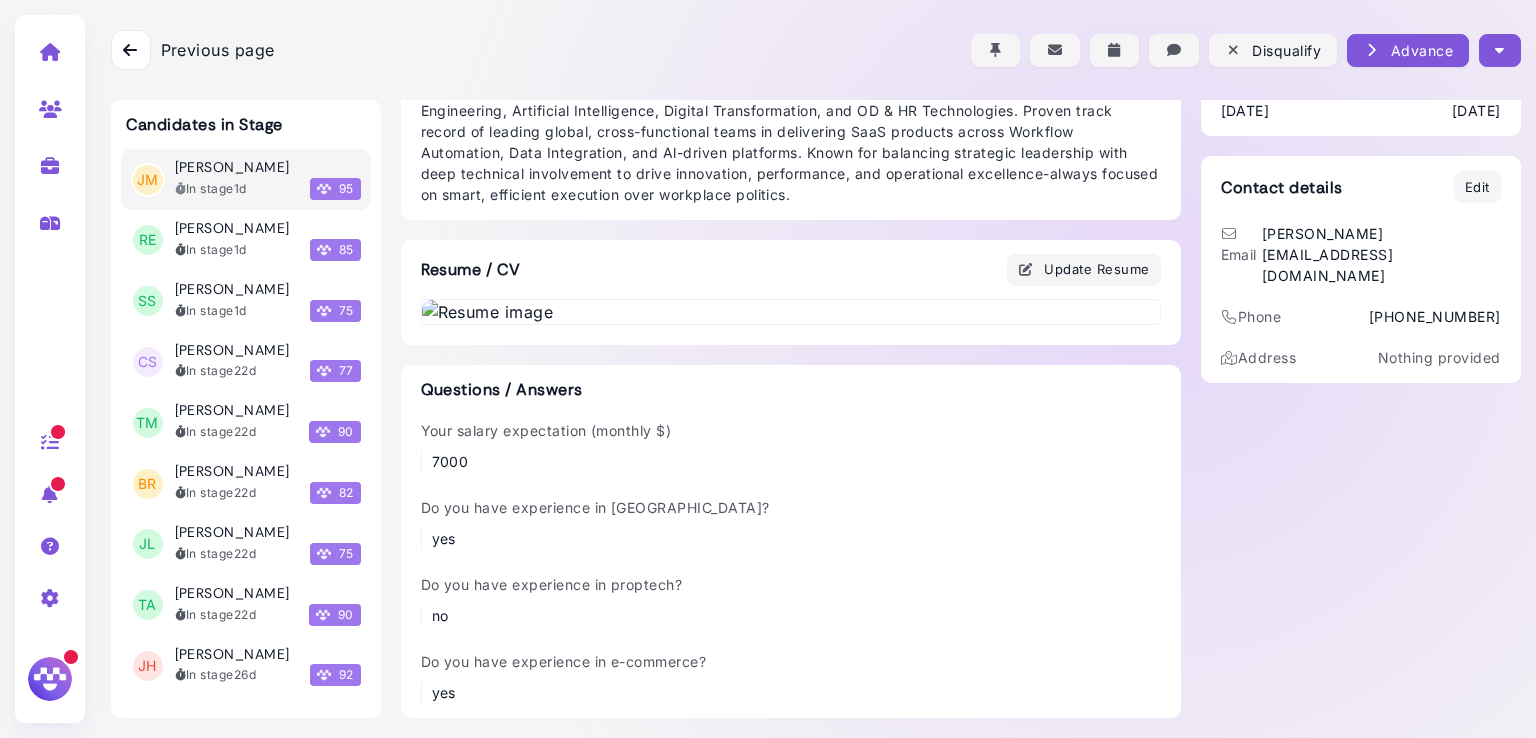 scroll, scrollTop: 542, scrollLeft: 0, axis: vertical 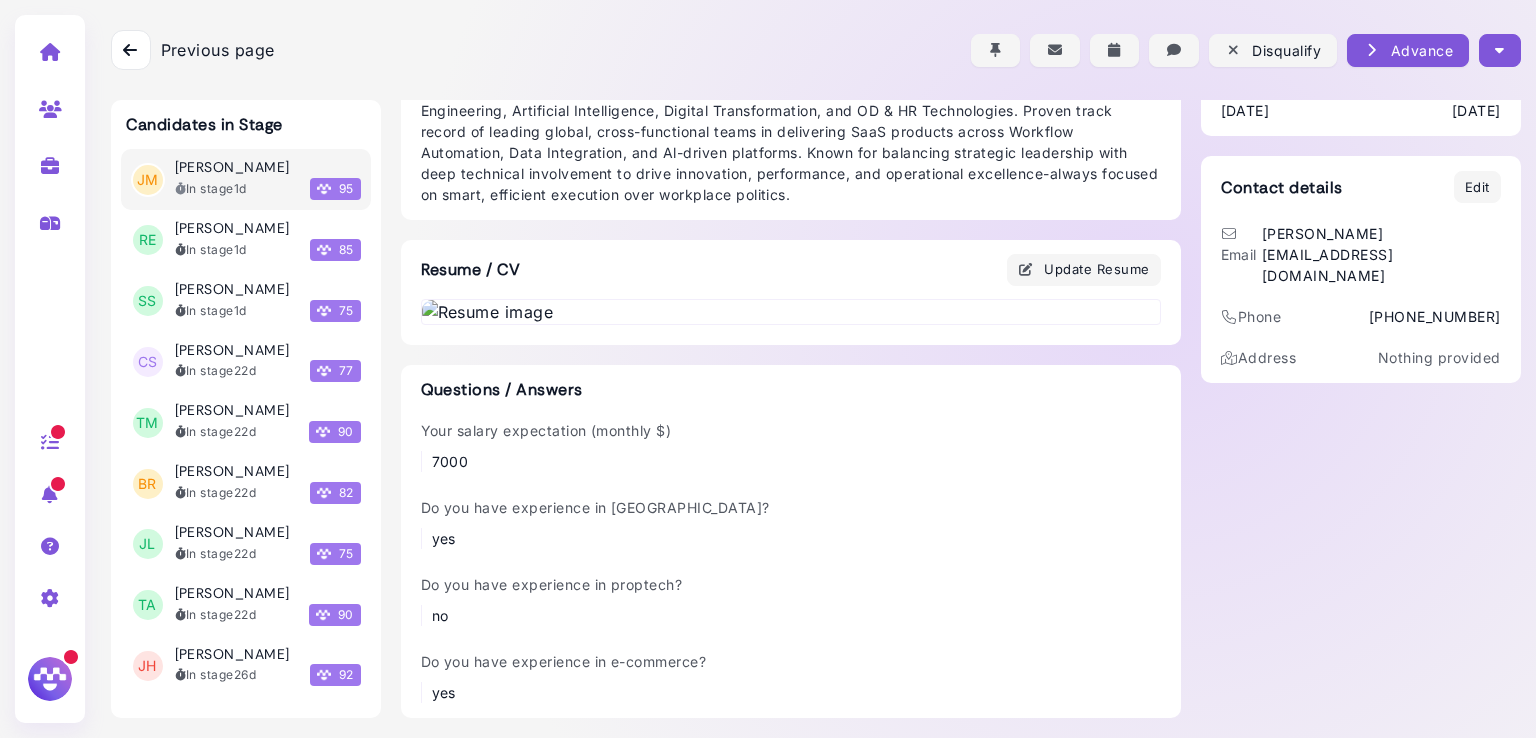 click at bounding box center [791, 312] 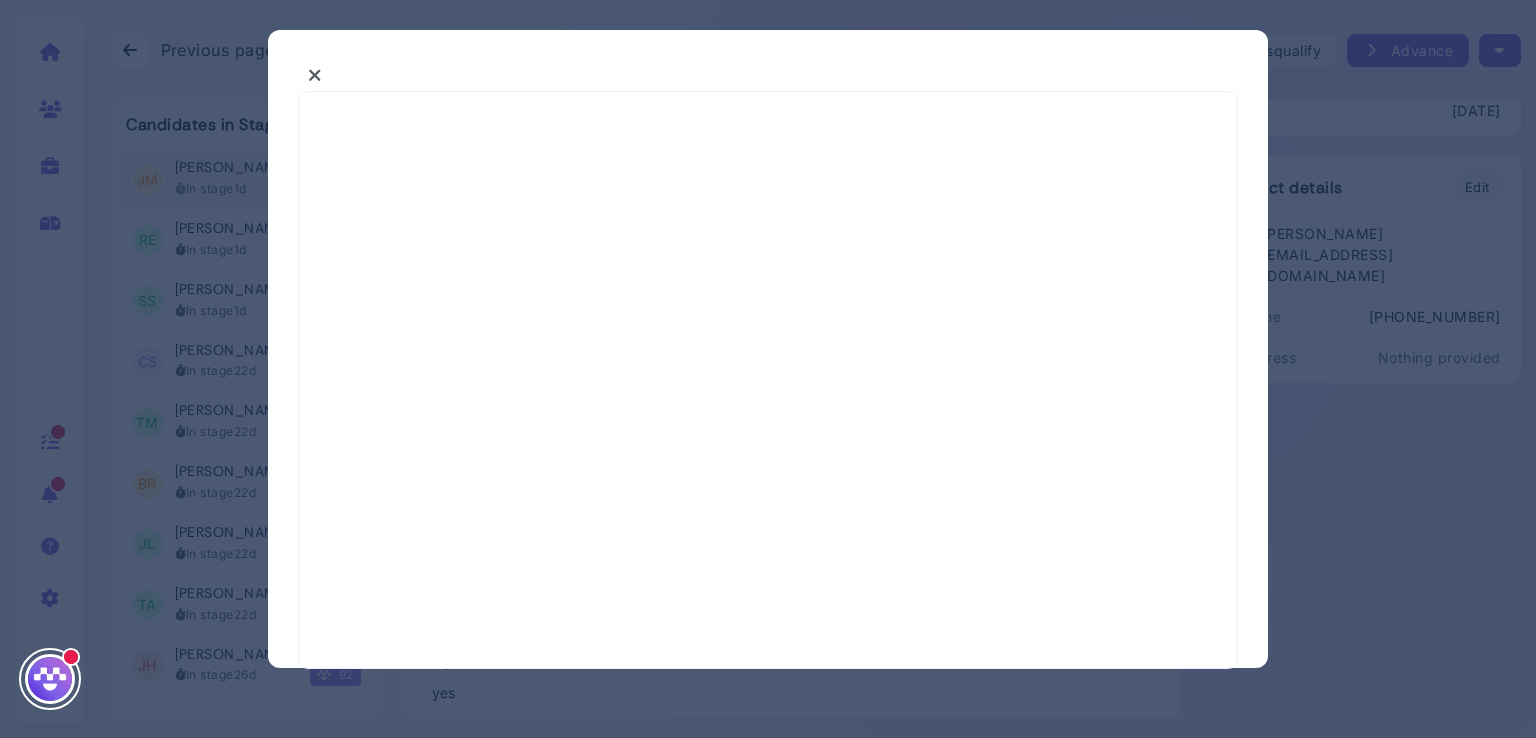 select on "*" 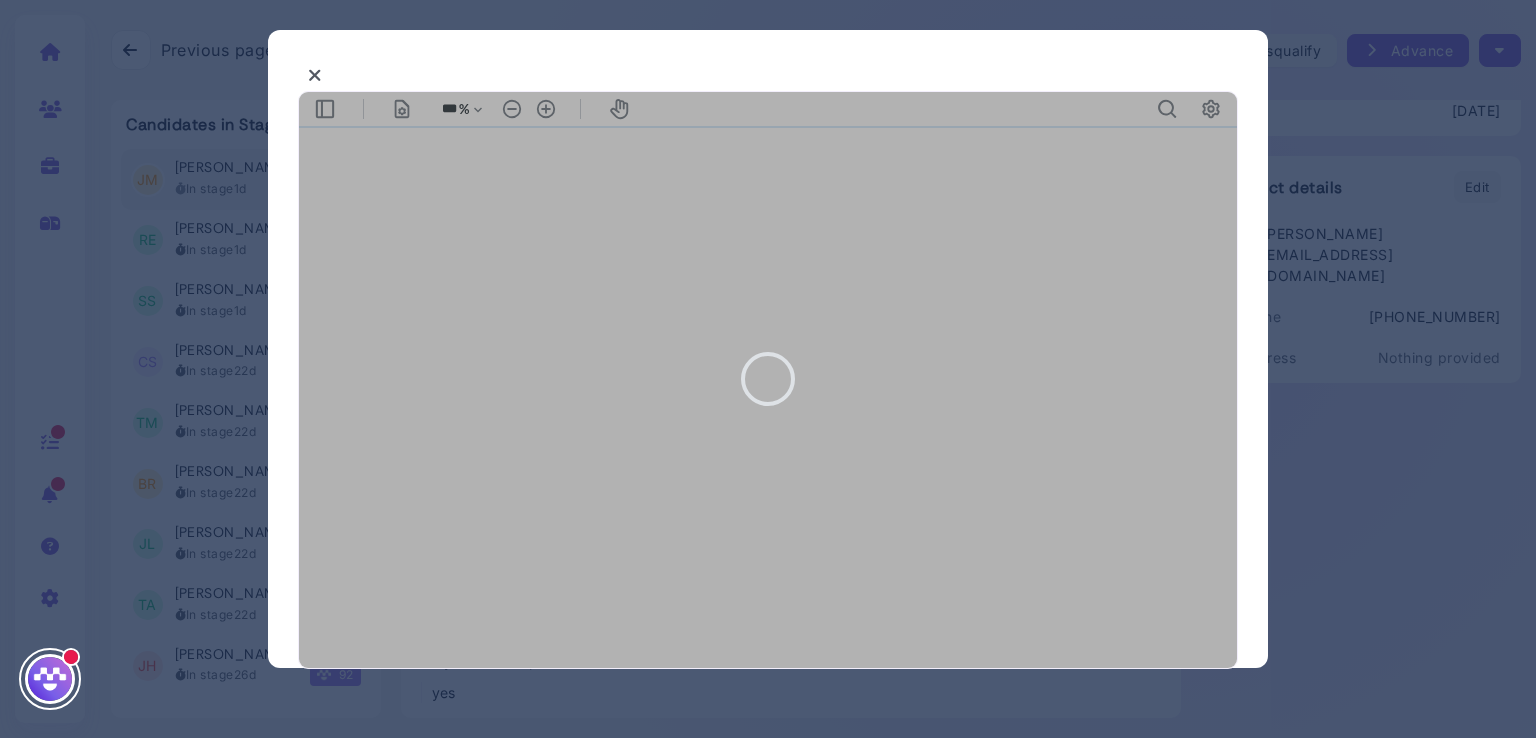 scroll, scrollTop: 0, scrollLeft: 0, axis: both 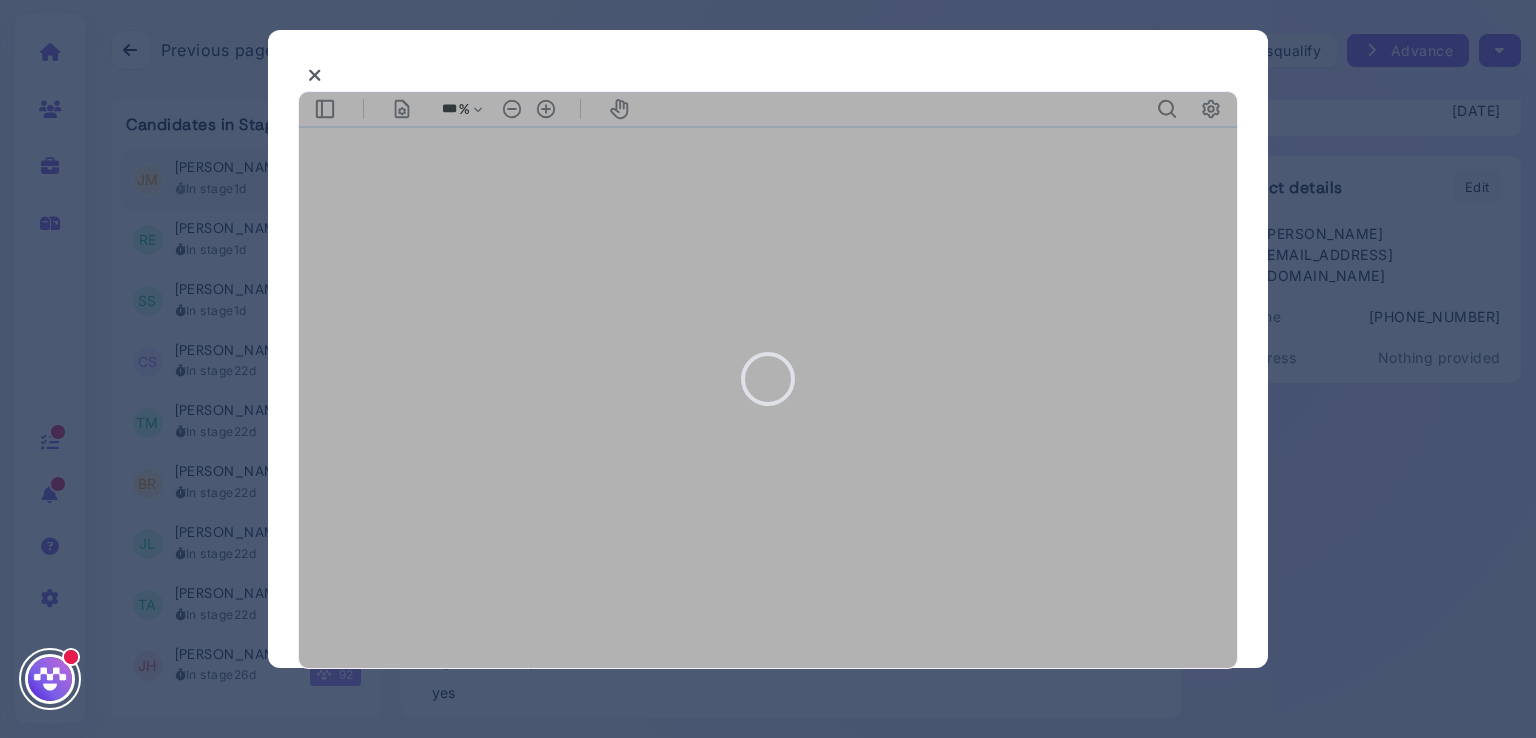 type on "***" 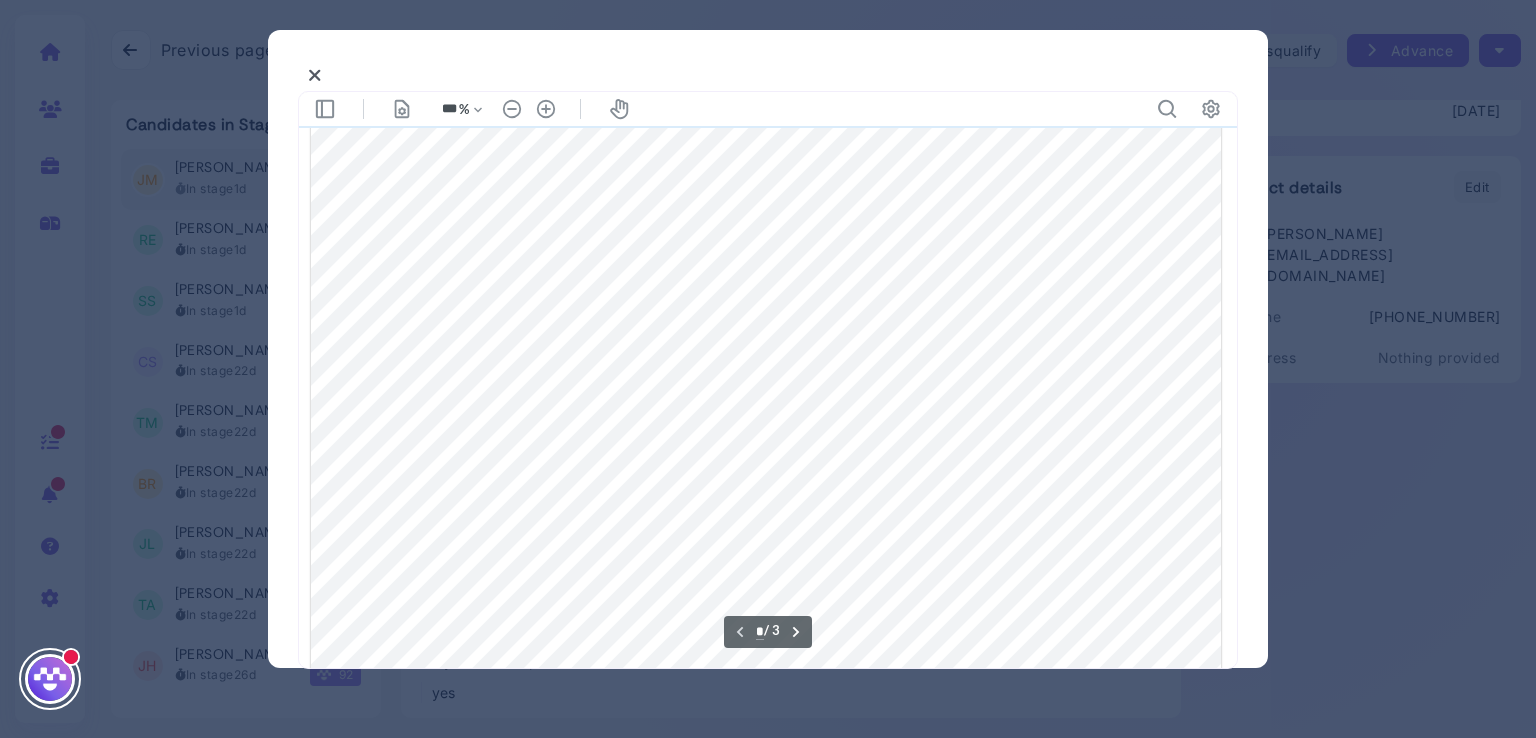scroll, scrollTop: 0, scrollLeft: 0, axis: both 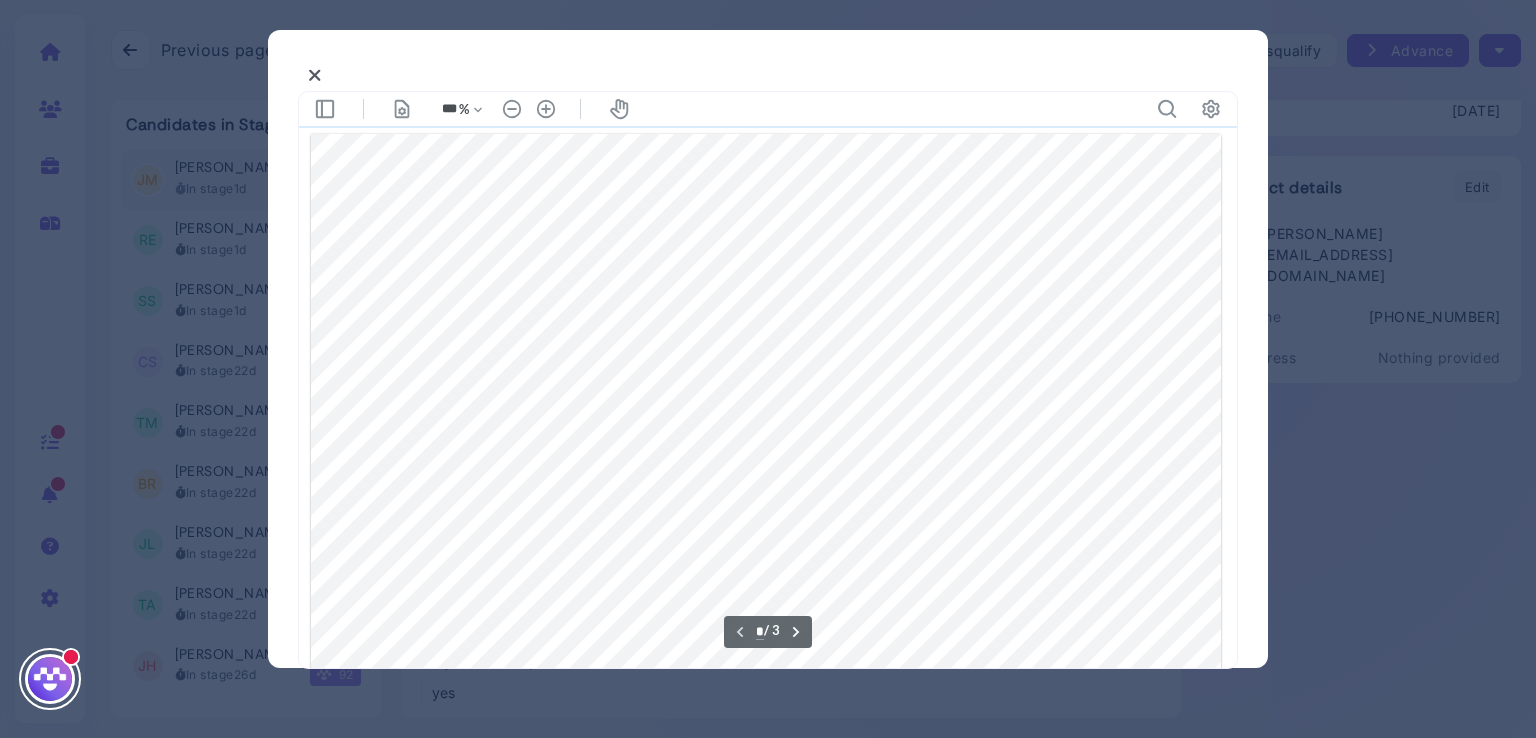 click 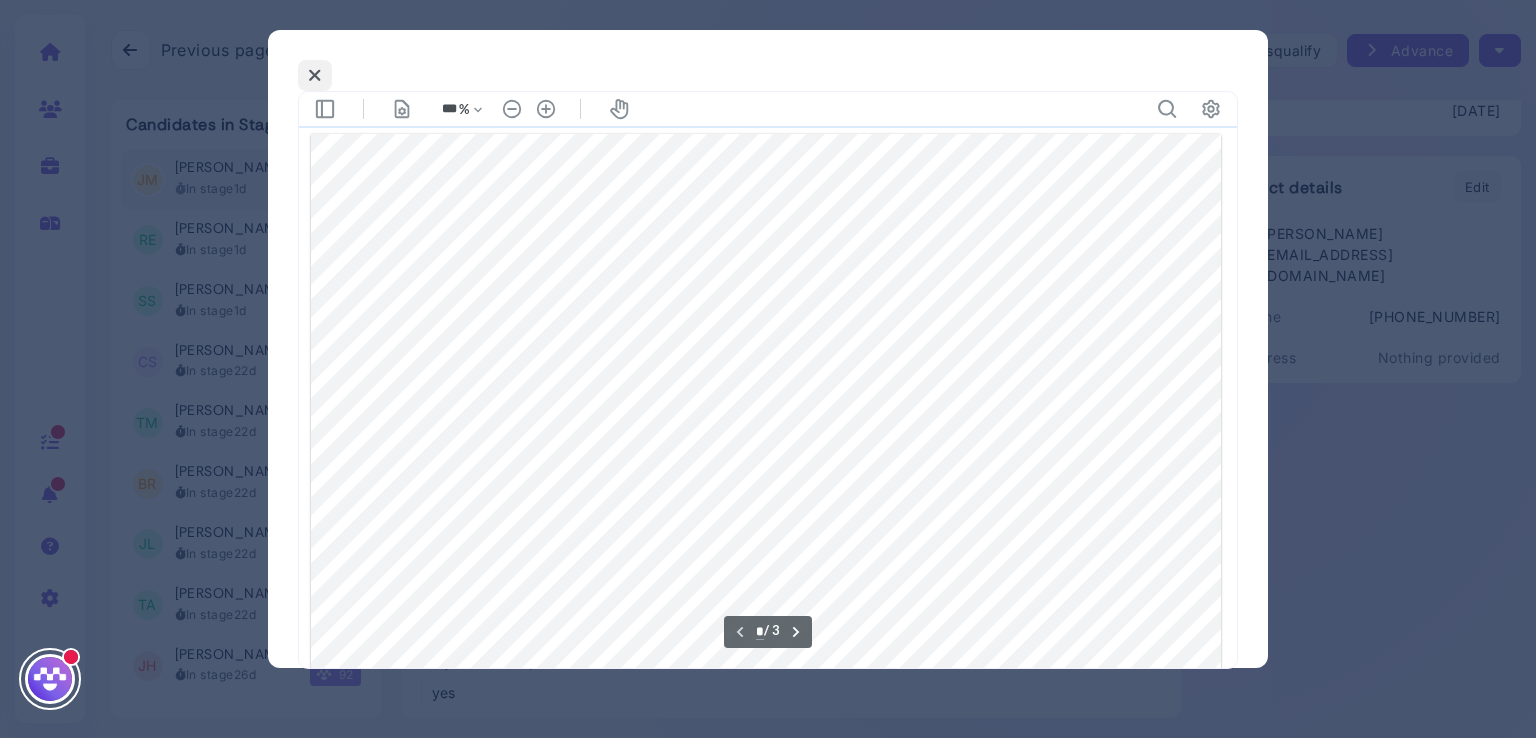 click at bounding box center (315, 75) 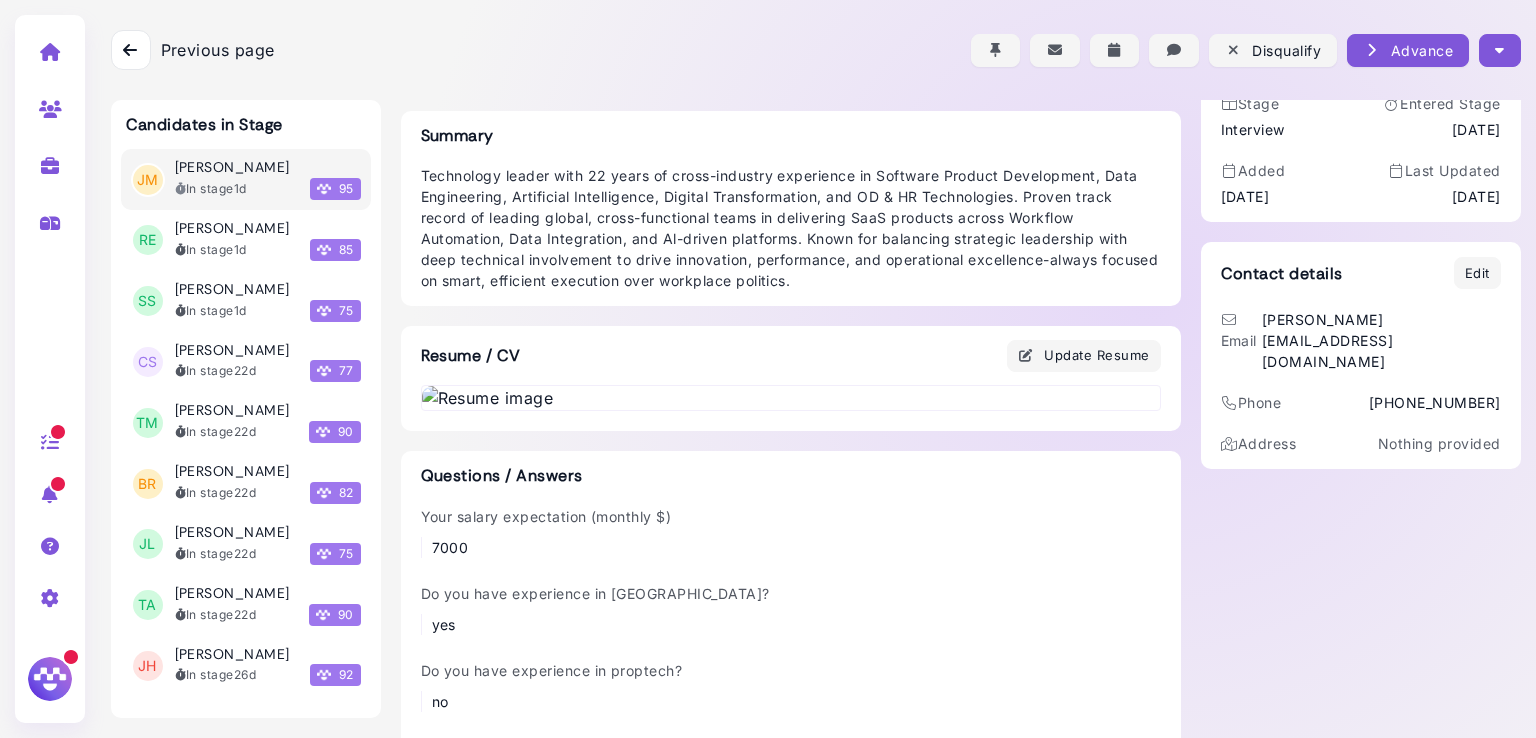 scroll, scrollTop: 0, scrollLeft: 0, axis: both 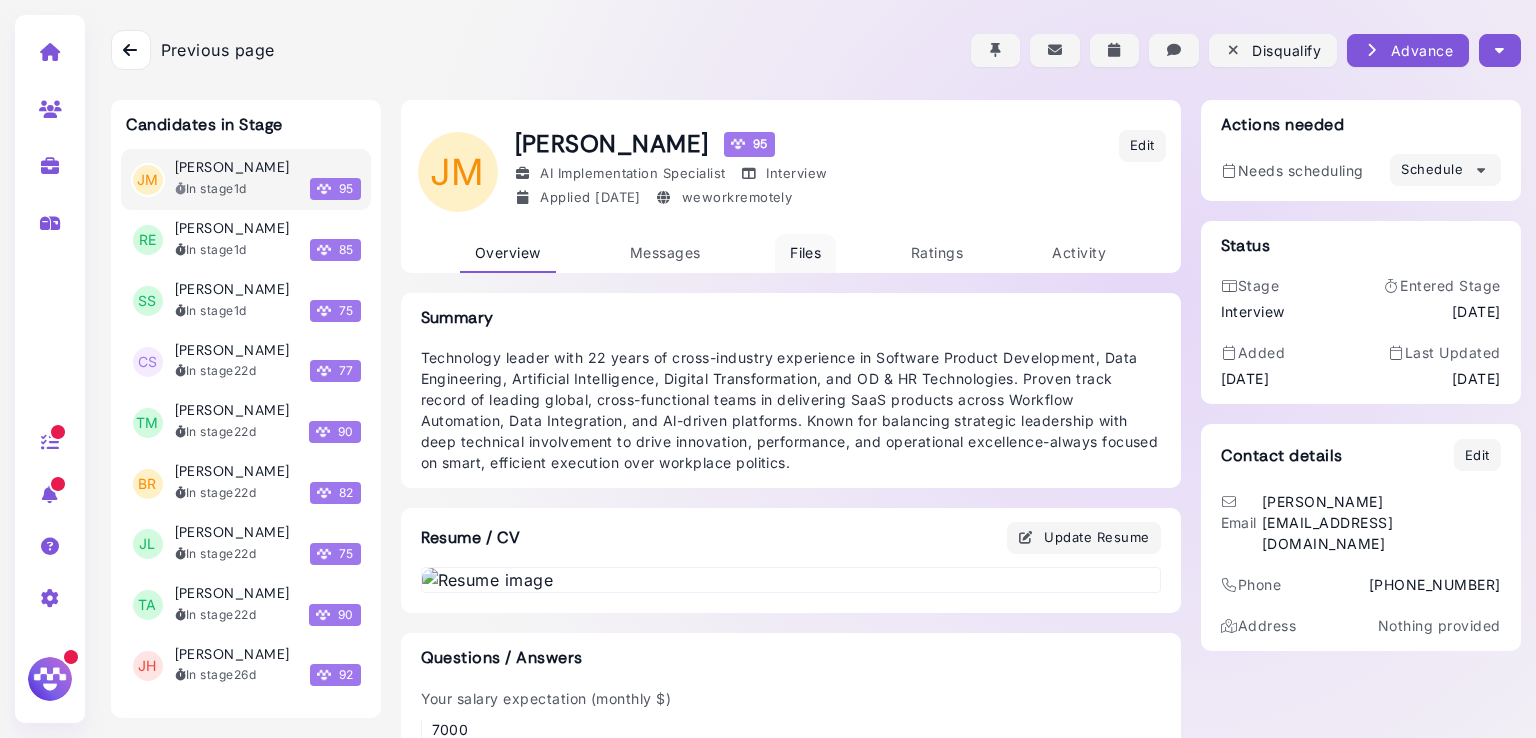 click on "Files" at bounding box center (805, 253) 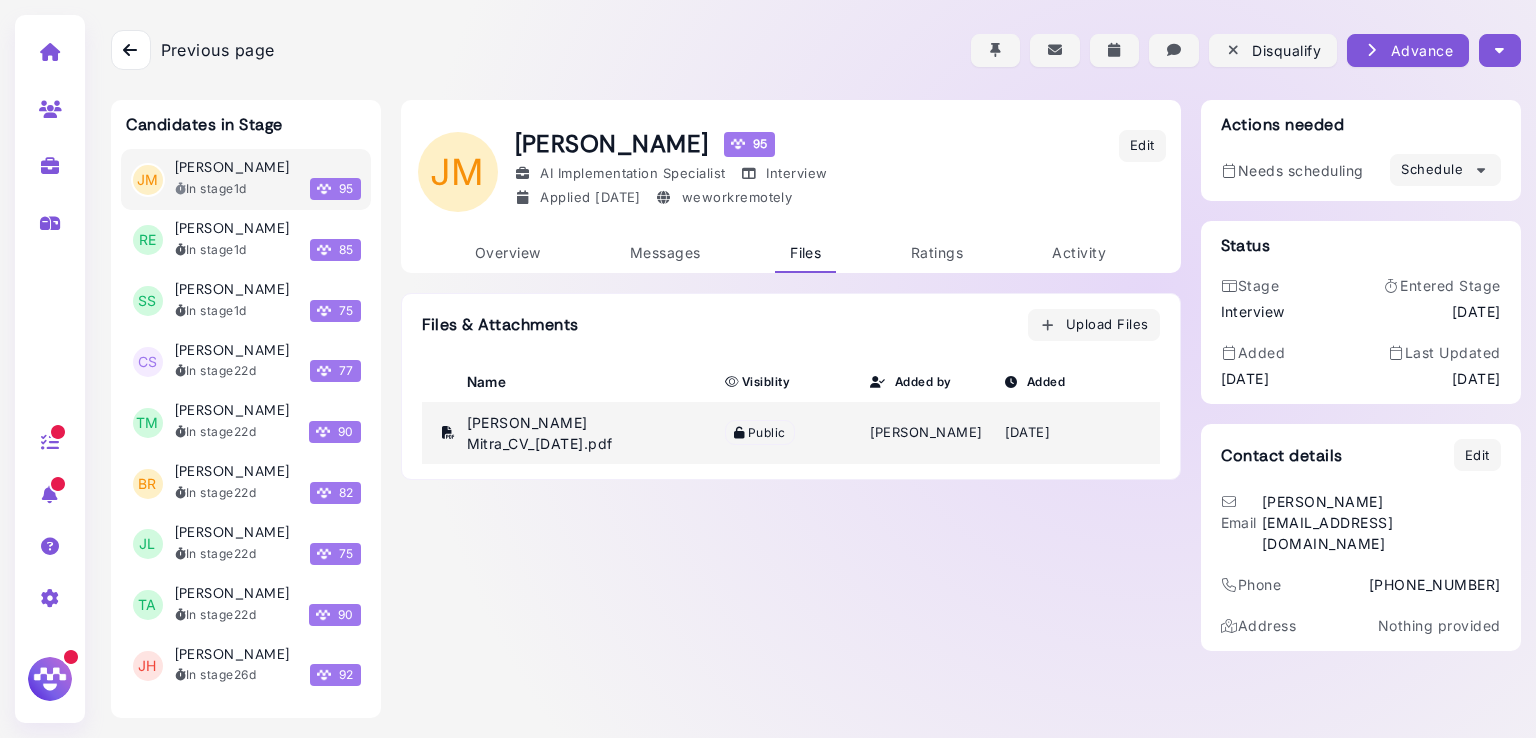 click on "Johanna Mitra_CV_06.05.2025.pdf" at bounding box center (588, 433) 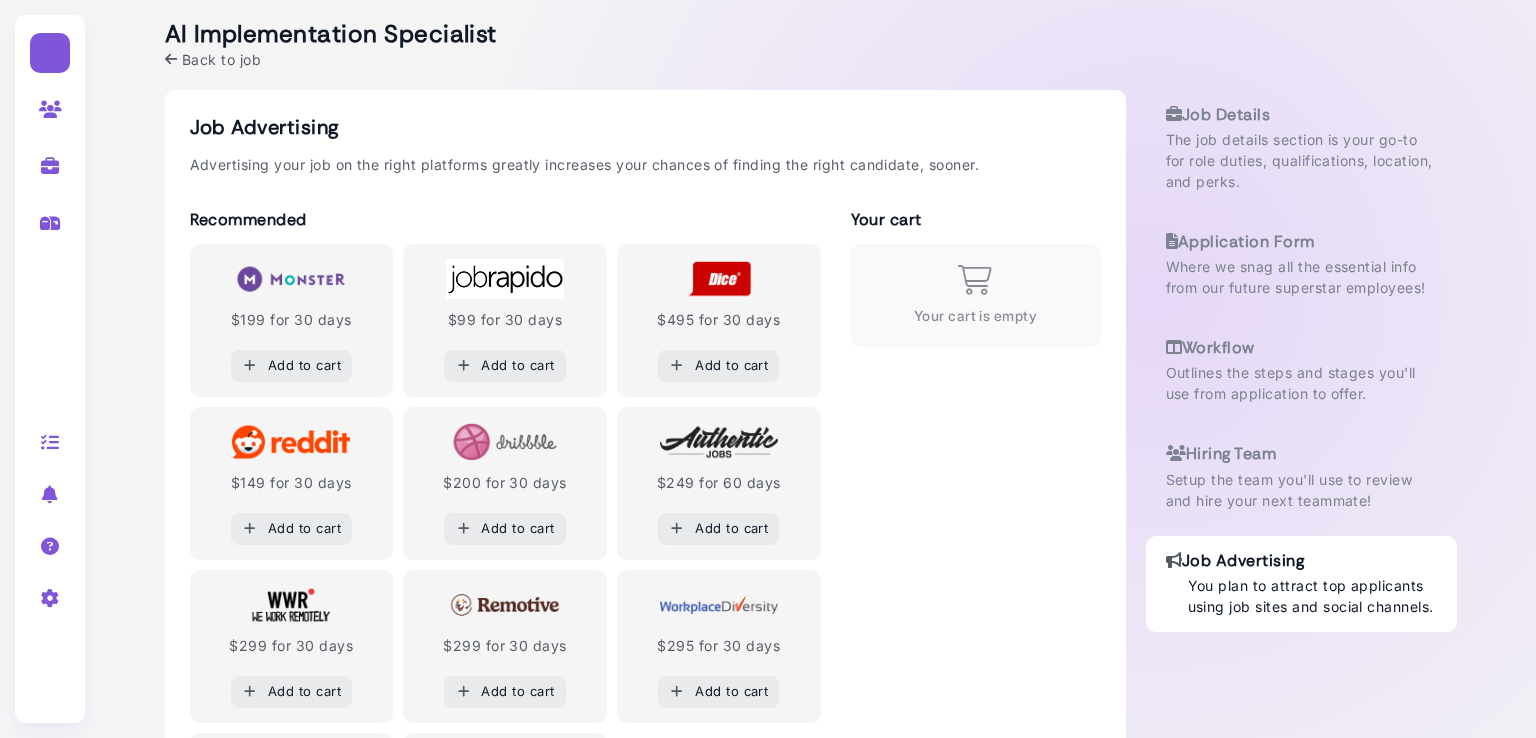 scroll, scrollTop: 0, scrollLeft: 0, axis: both 